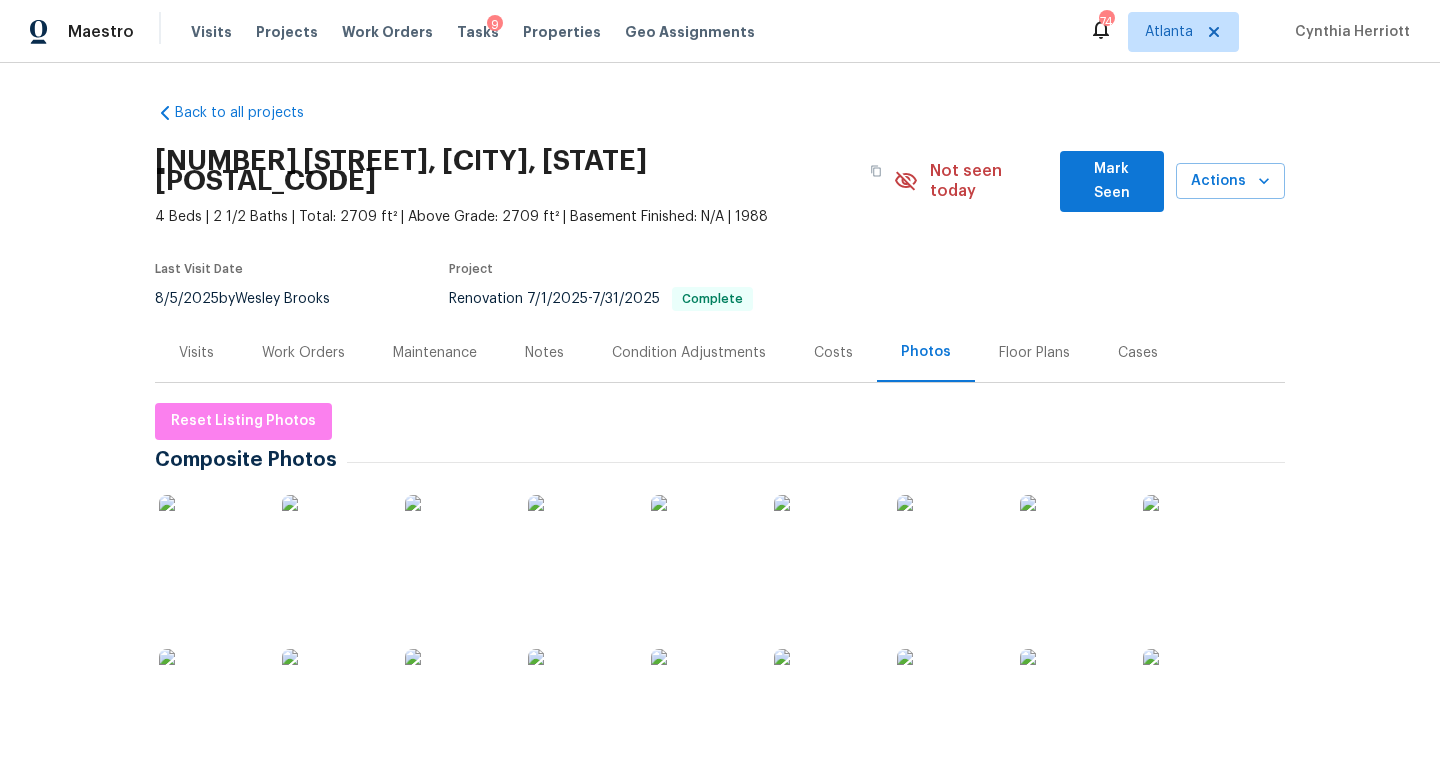 scroll, scrollTop: 0, scrollLeft: 0, axis: both 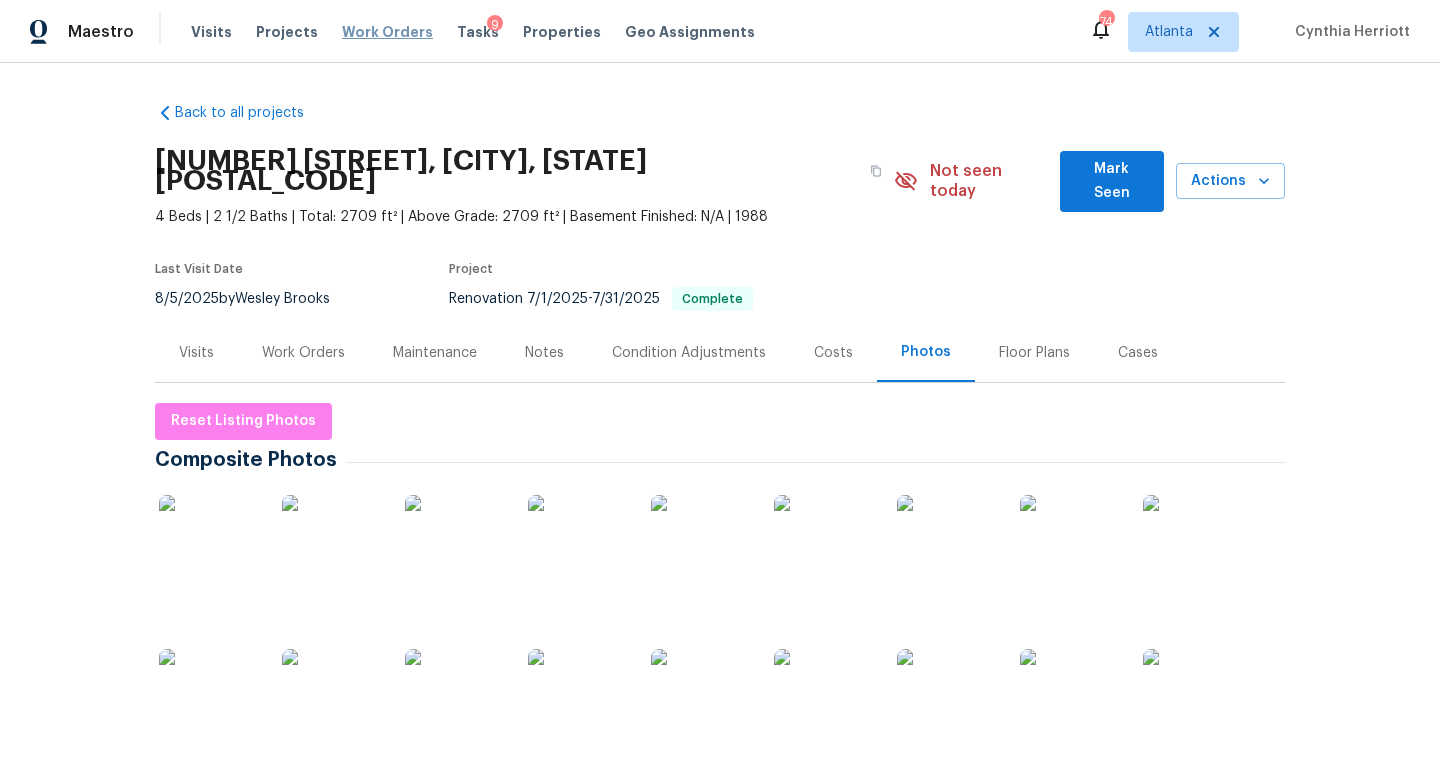click on "Work Orders" at bounding box center (387, 32) 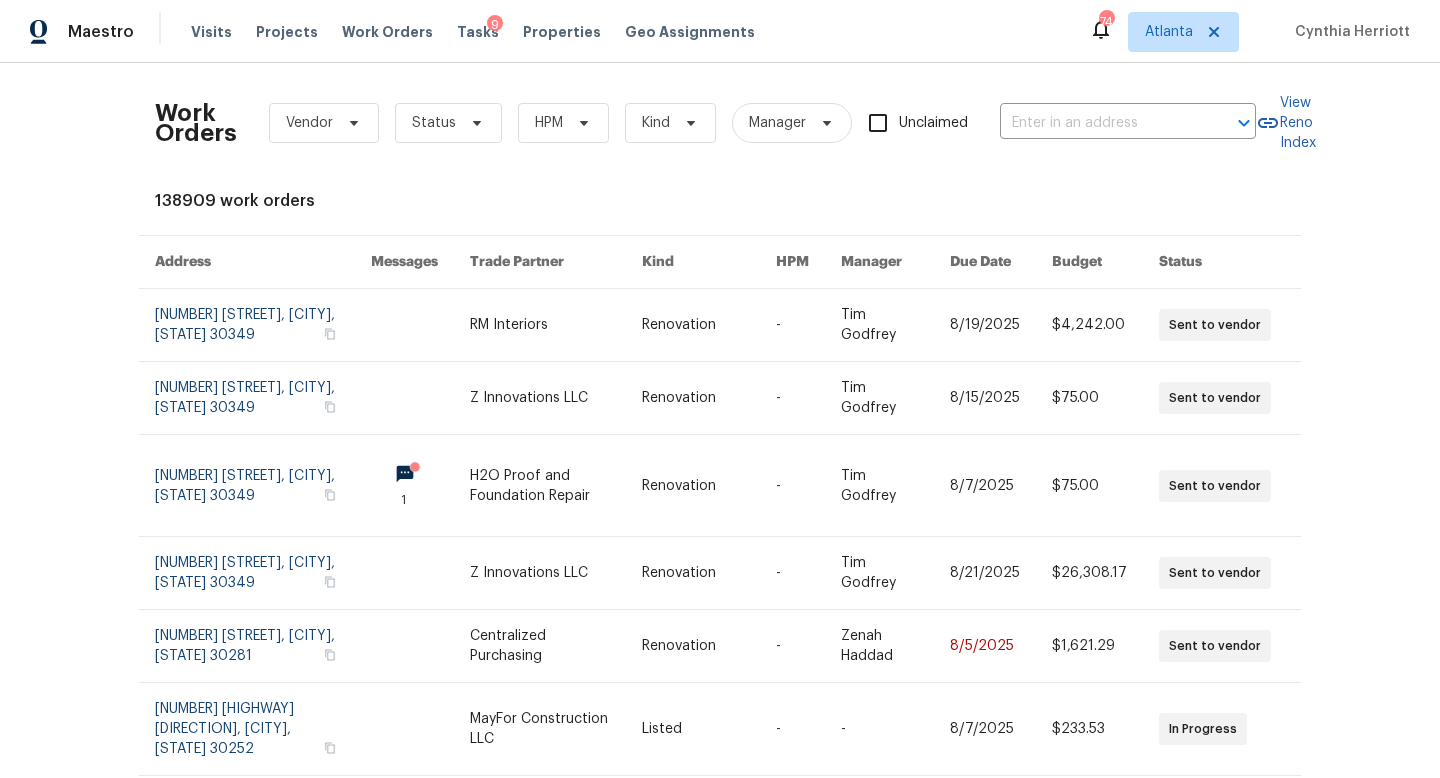 click on "Work Orders Vendor Status HPM Kind Manager Unclaimed ​" at bounding box center [705, 123] 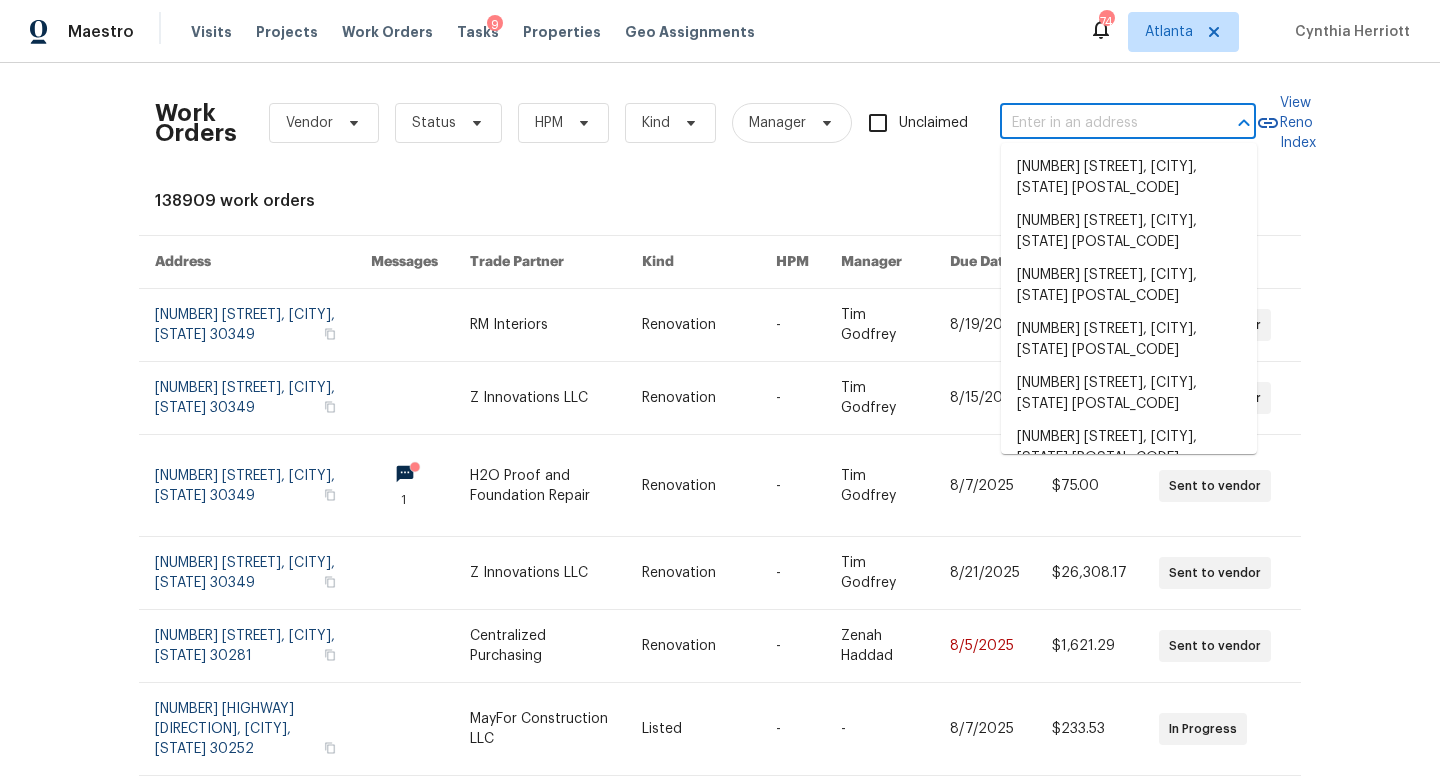 click at bounding box center (1100, 123) 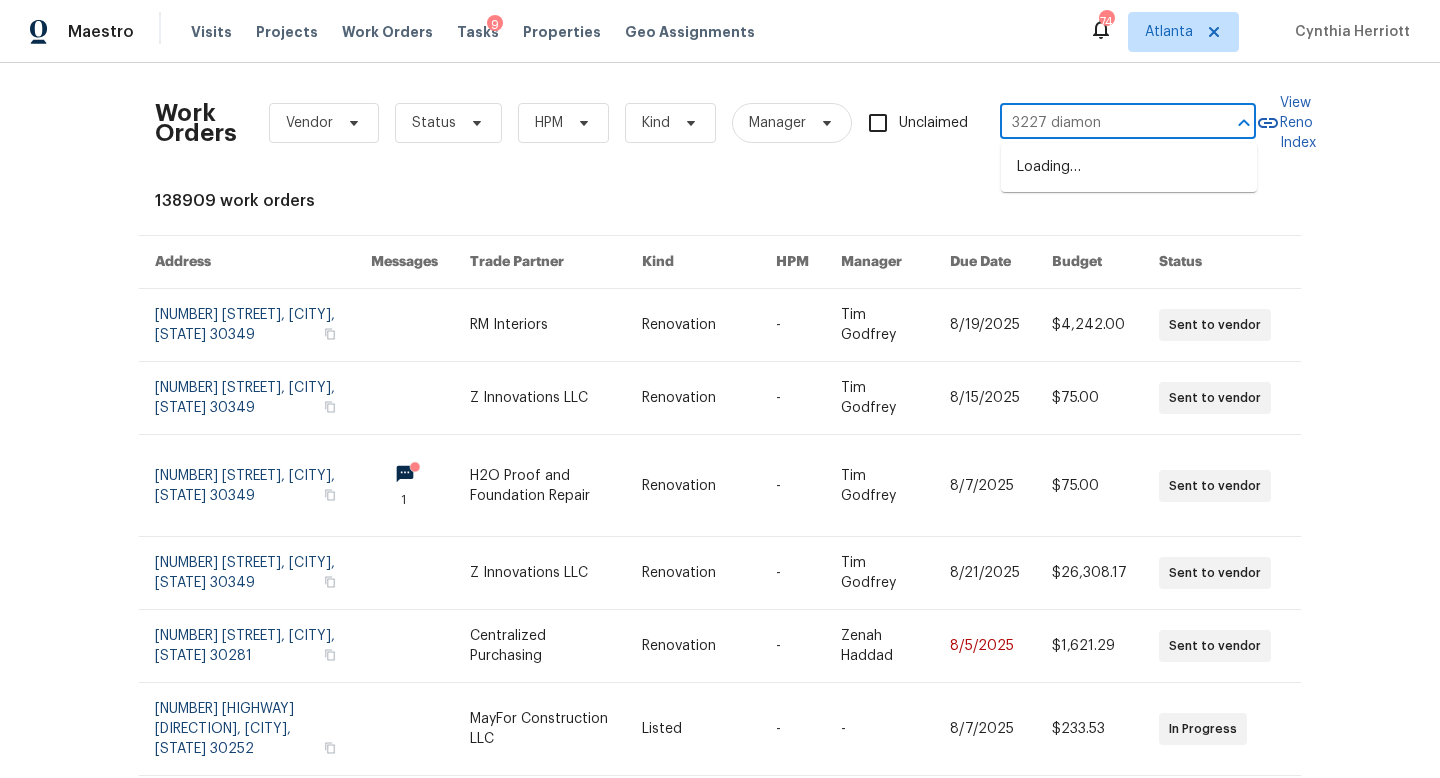 type on "3227 diamond" 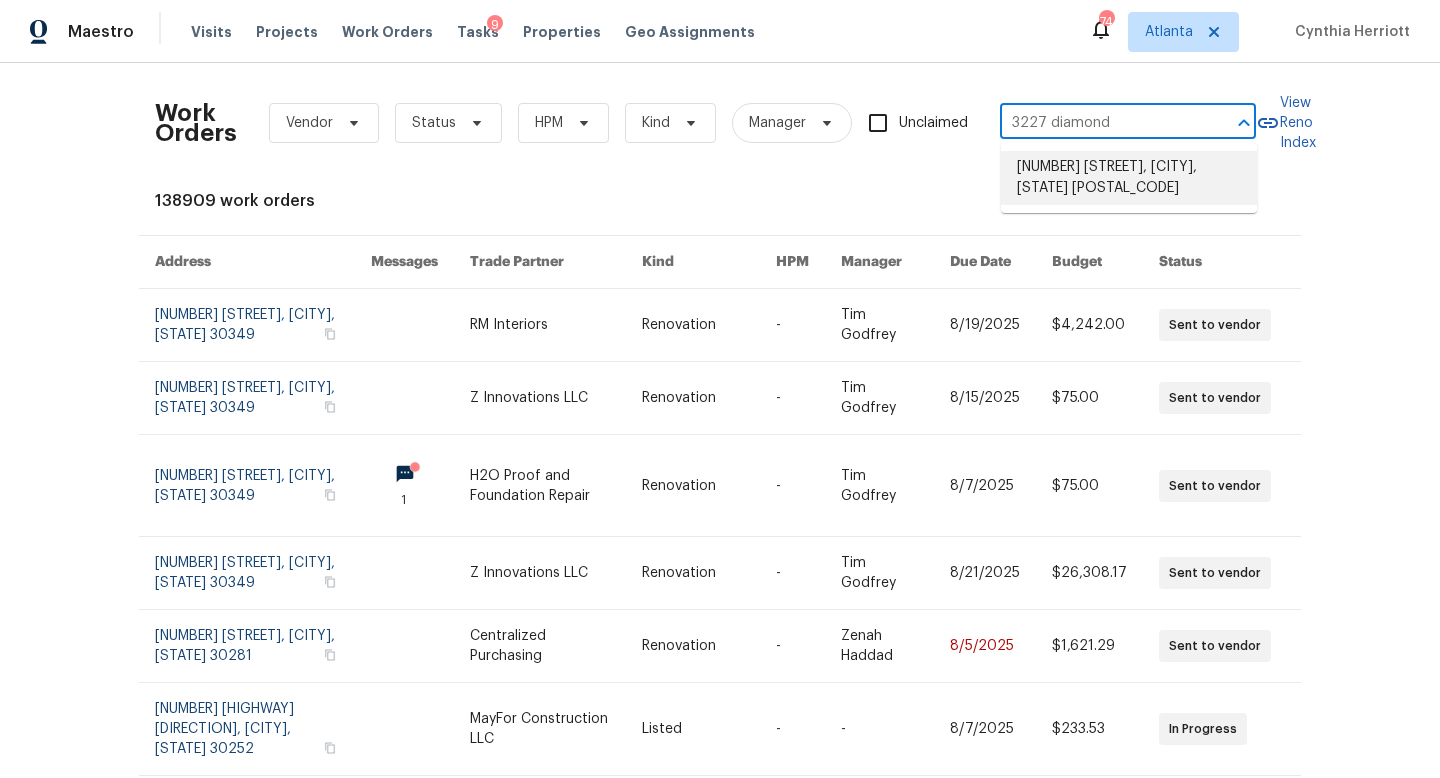 click on "[NUMBER] [STREET], [CITY], [STATE] [POSTAL_CODE]" at bounding box center [1129, 178] 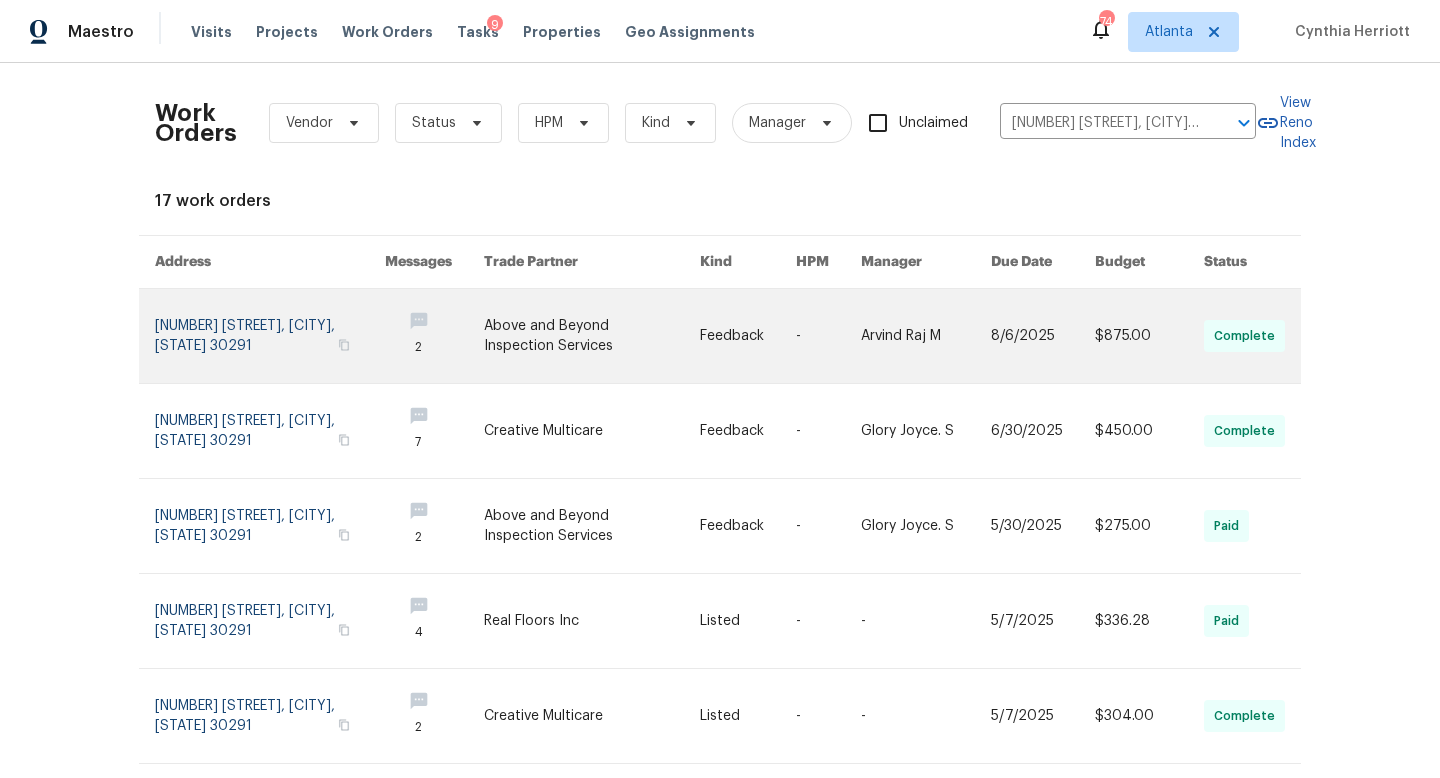 click at bounding box center (270, 336) 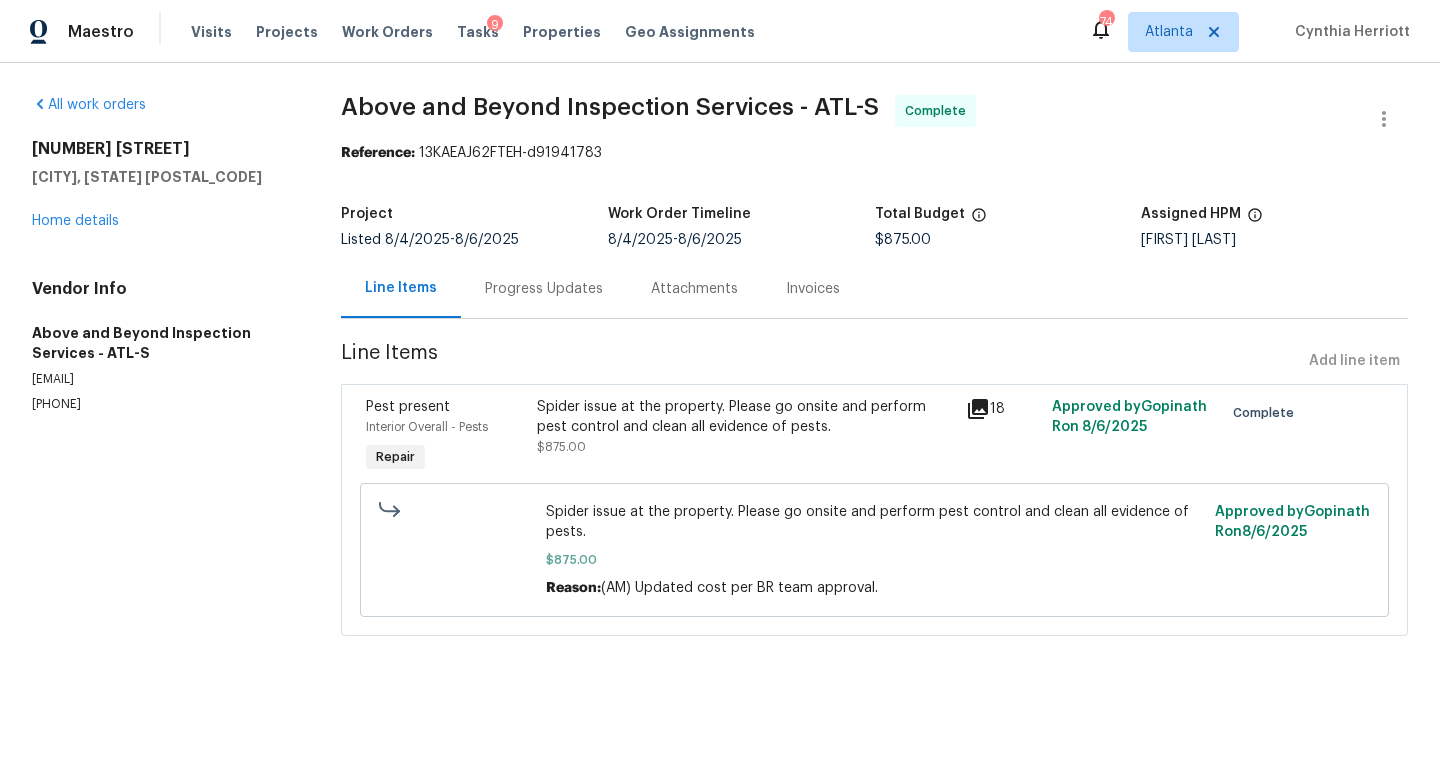 click 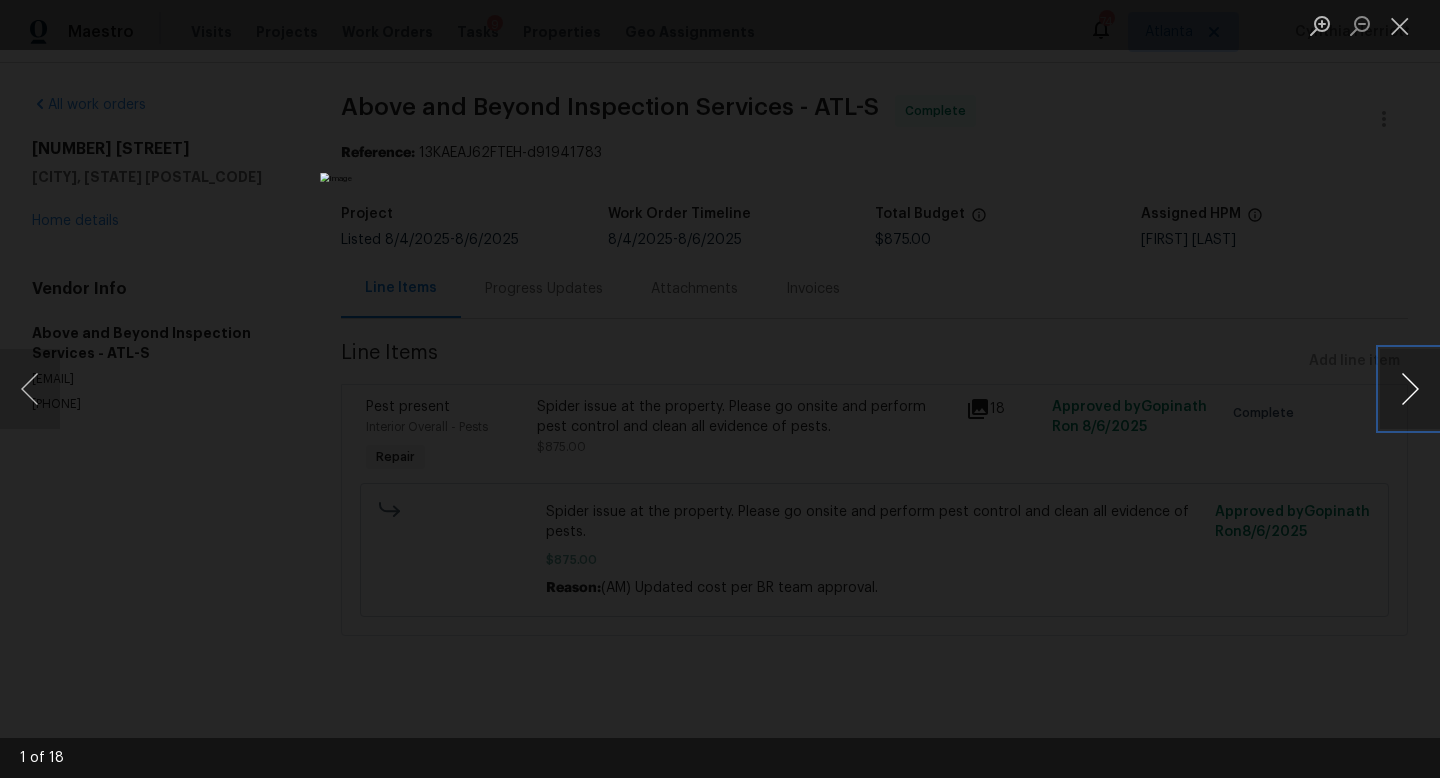 click at bounding box center (1410, 389) 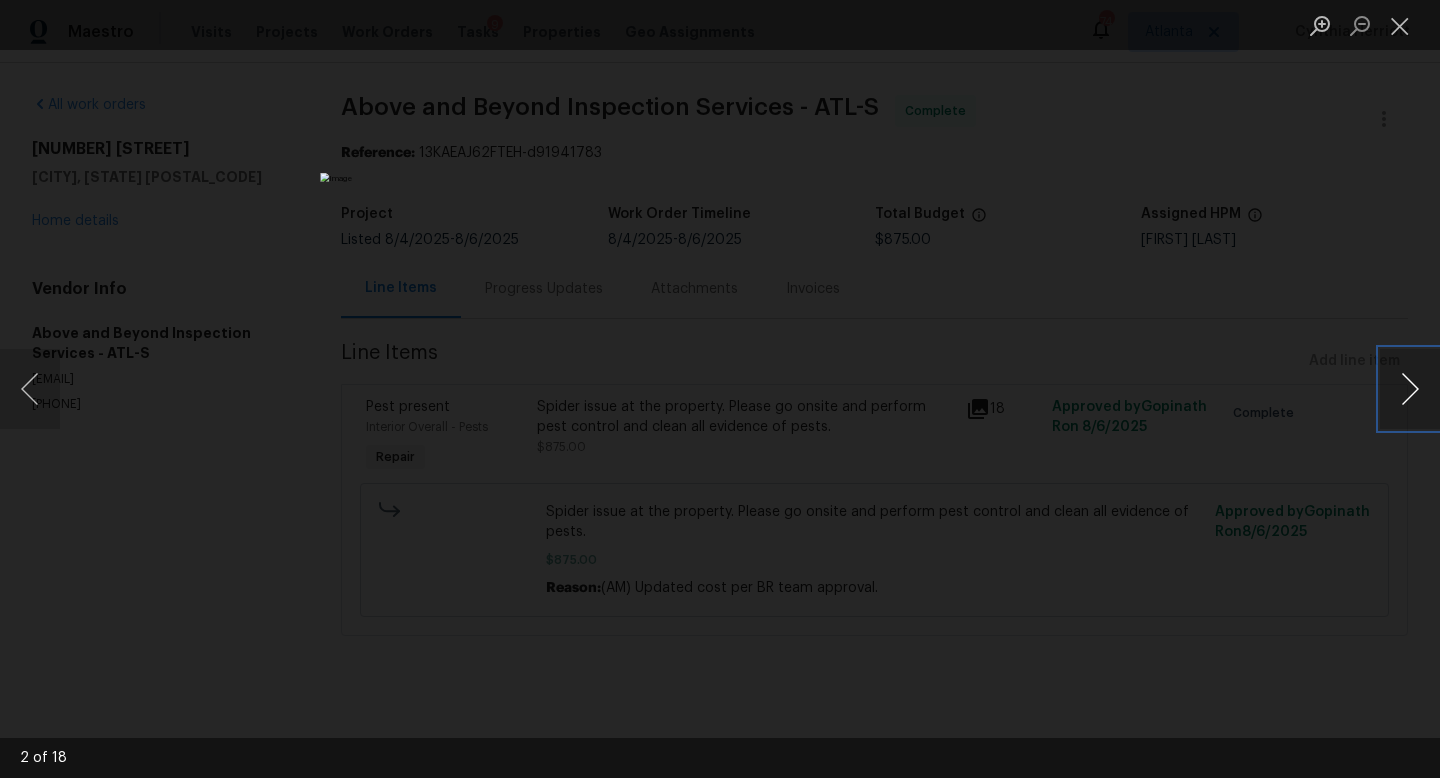 click at bounding box center (1410, 389) 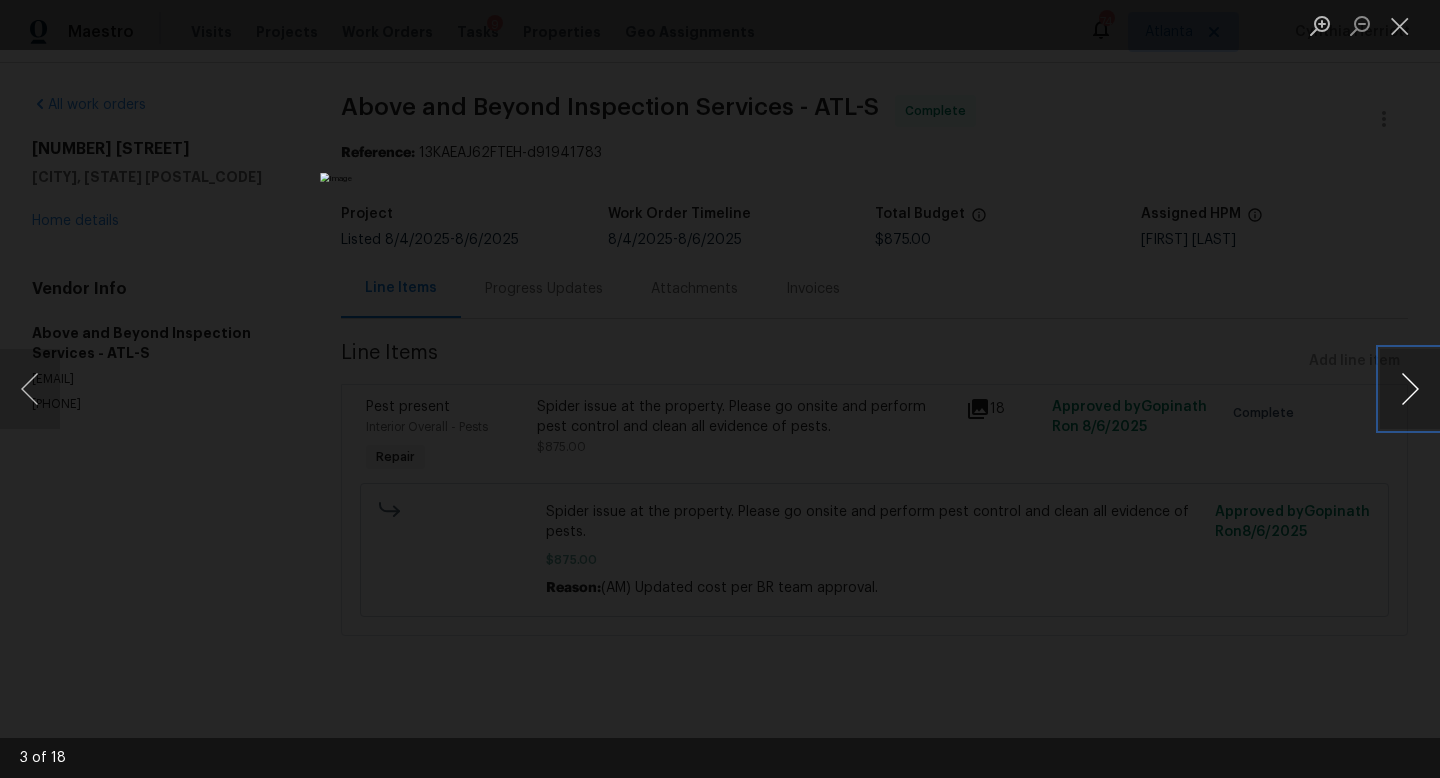 click at bounding box center (1410, 389) 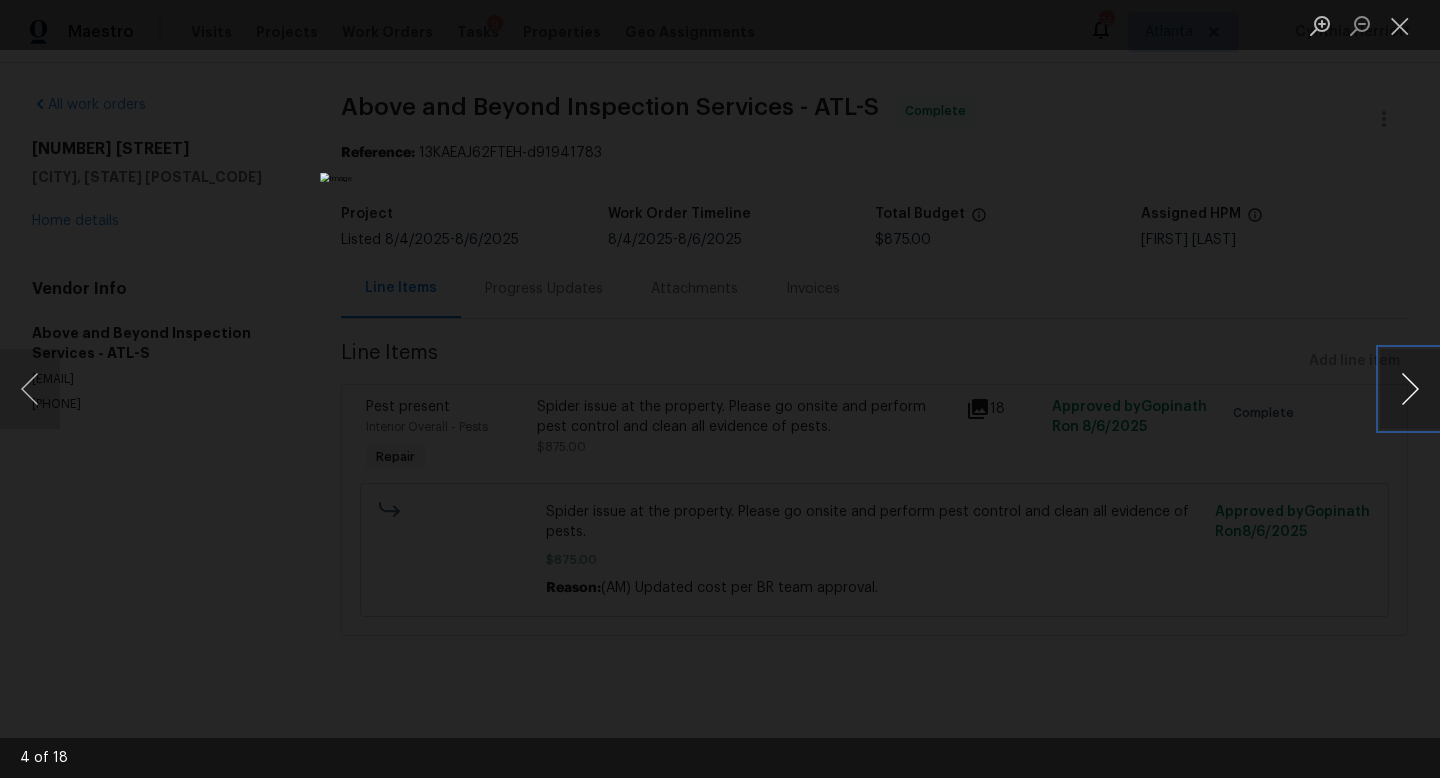 click at bounding box center [1410, 389] 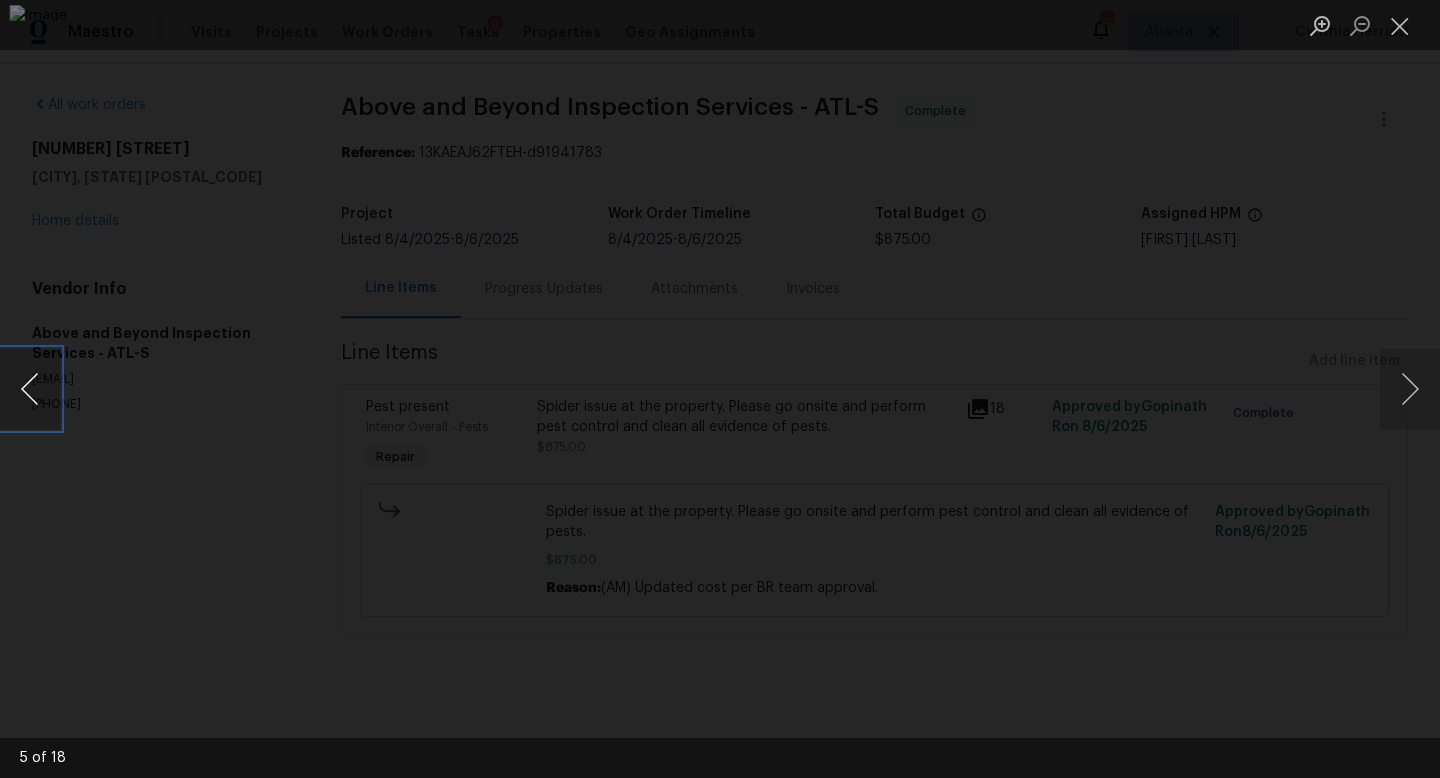 click at bounding box center (30, 389) 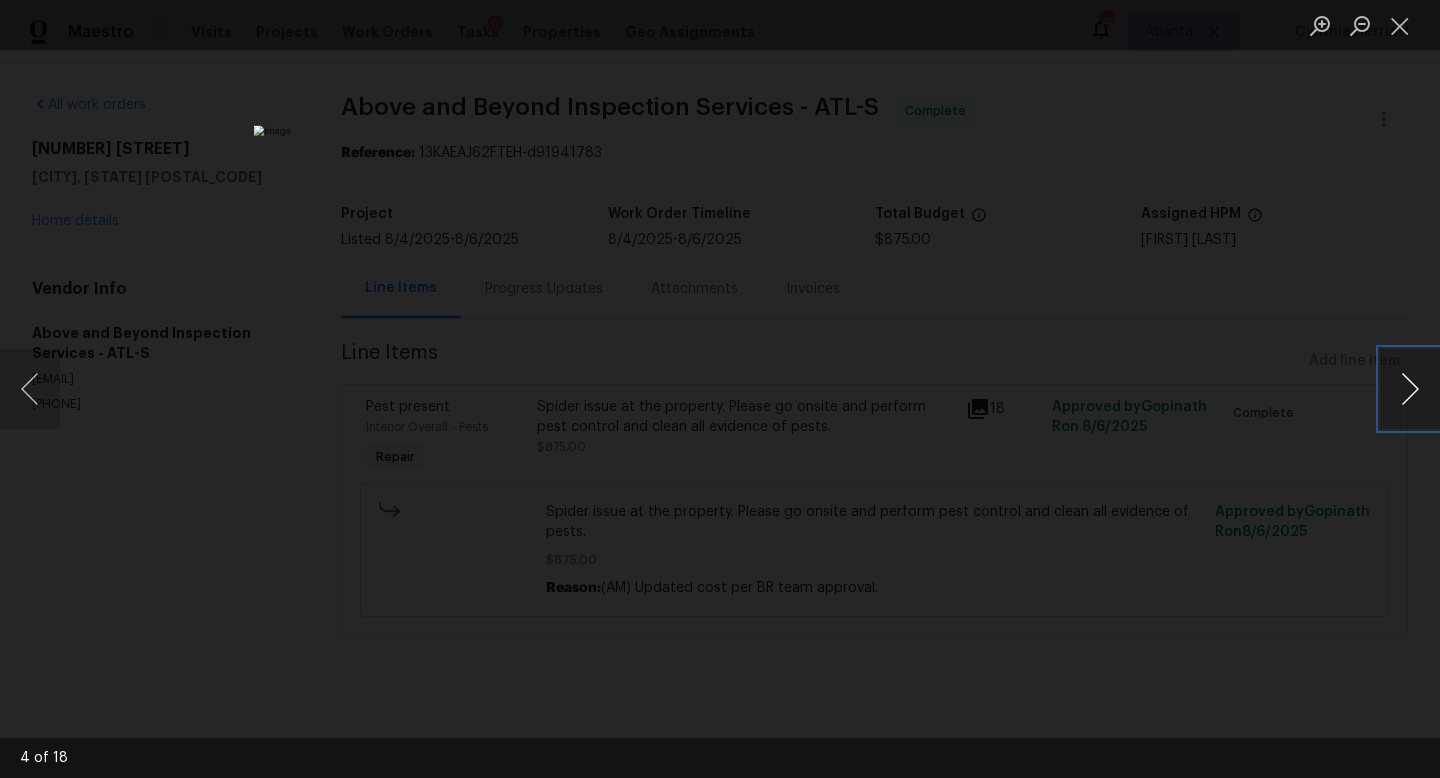 click at bounding box center [1410, 389] 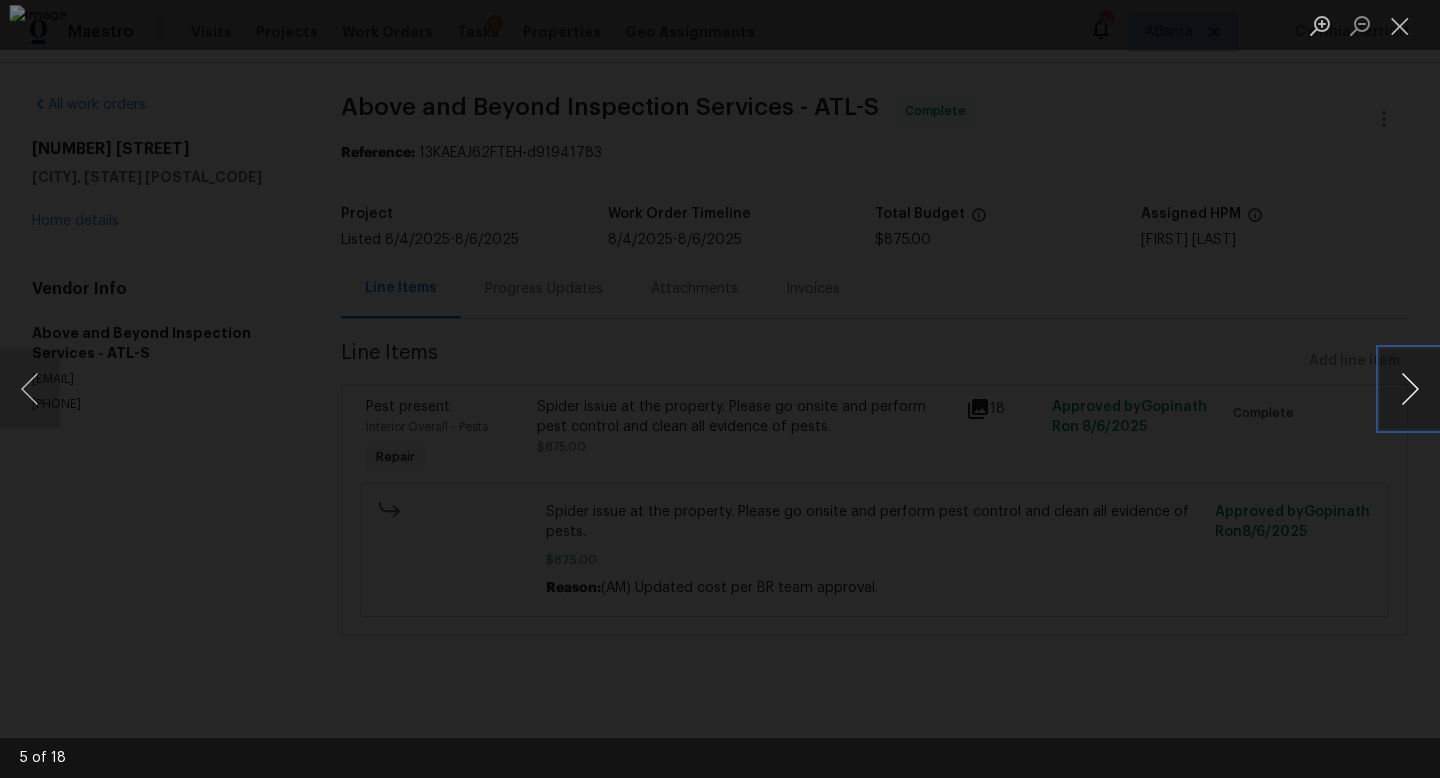 click at bounding box center [1410, 389] 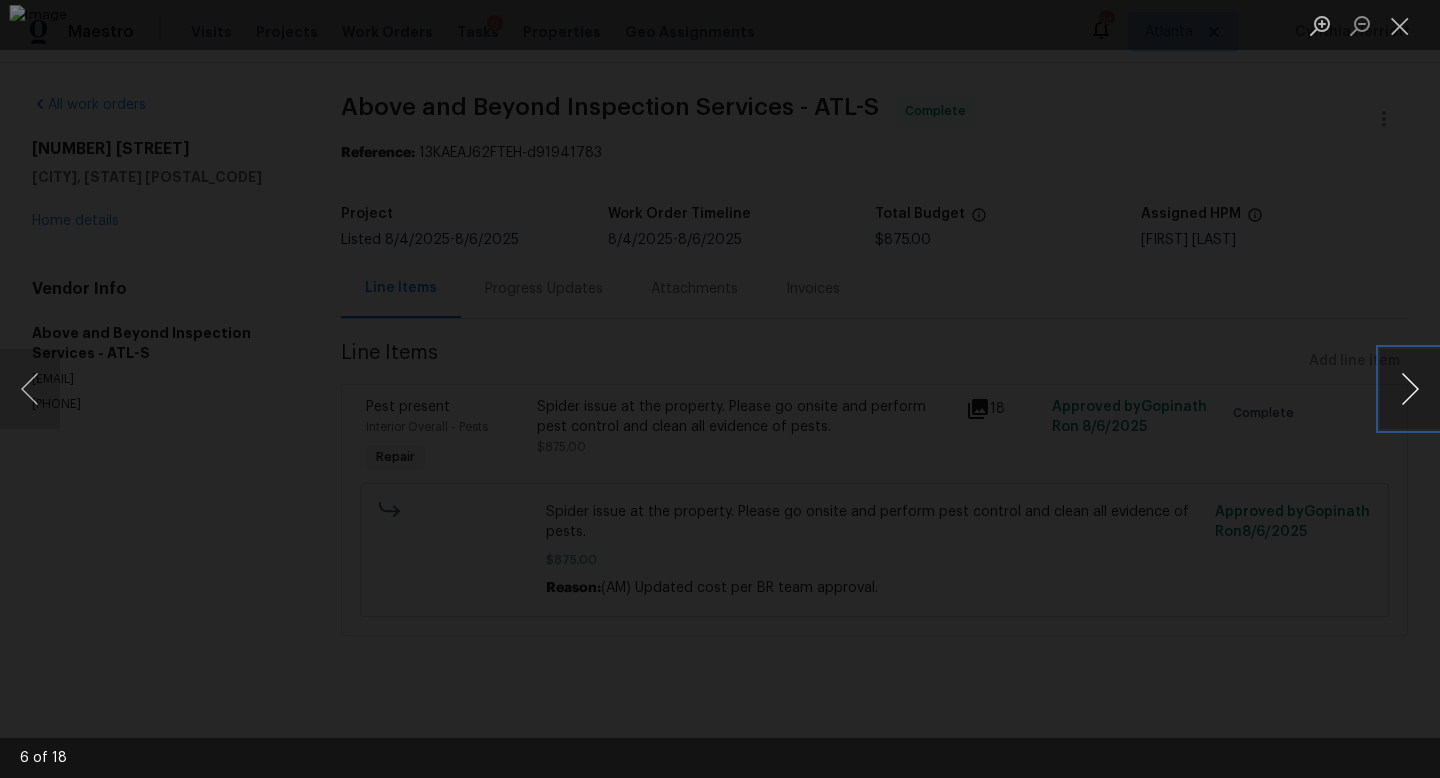 click at bounding box center [1410, 389] 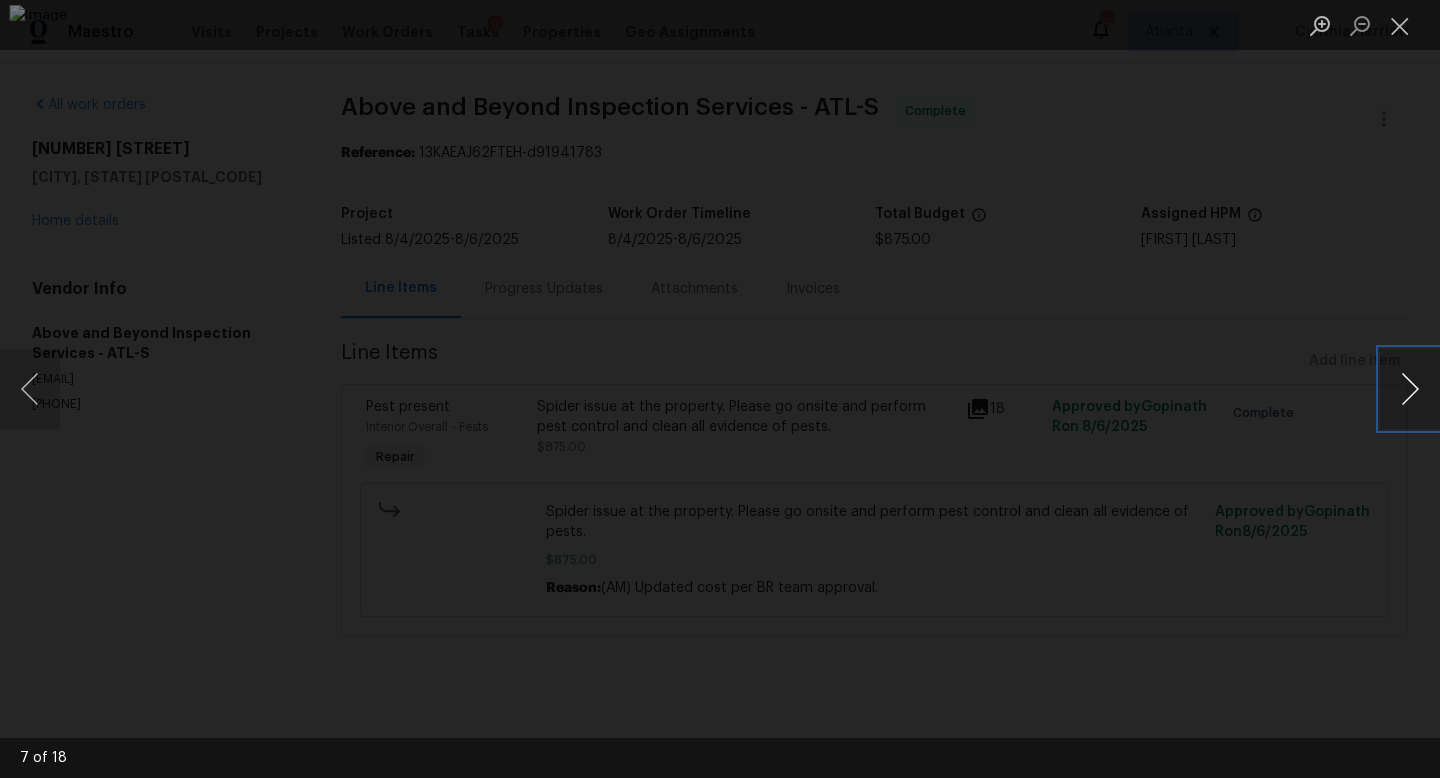 click at bounding box center [1410, 389] 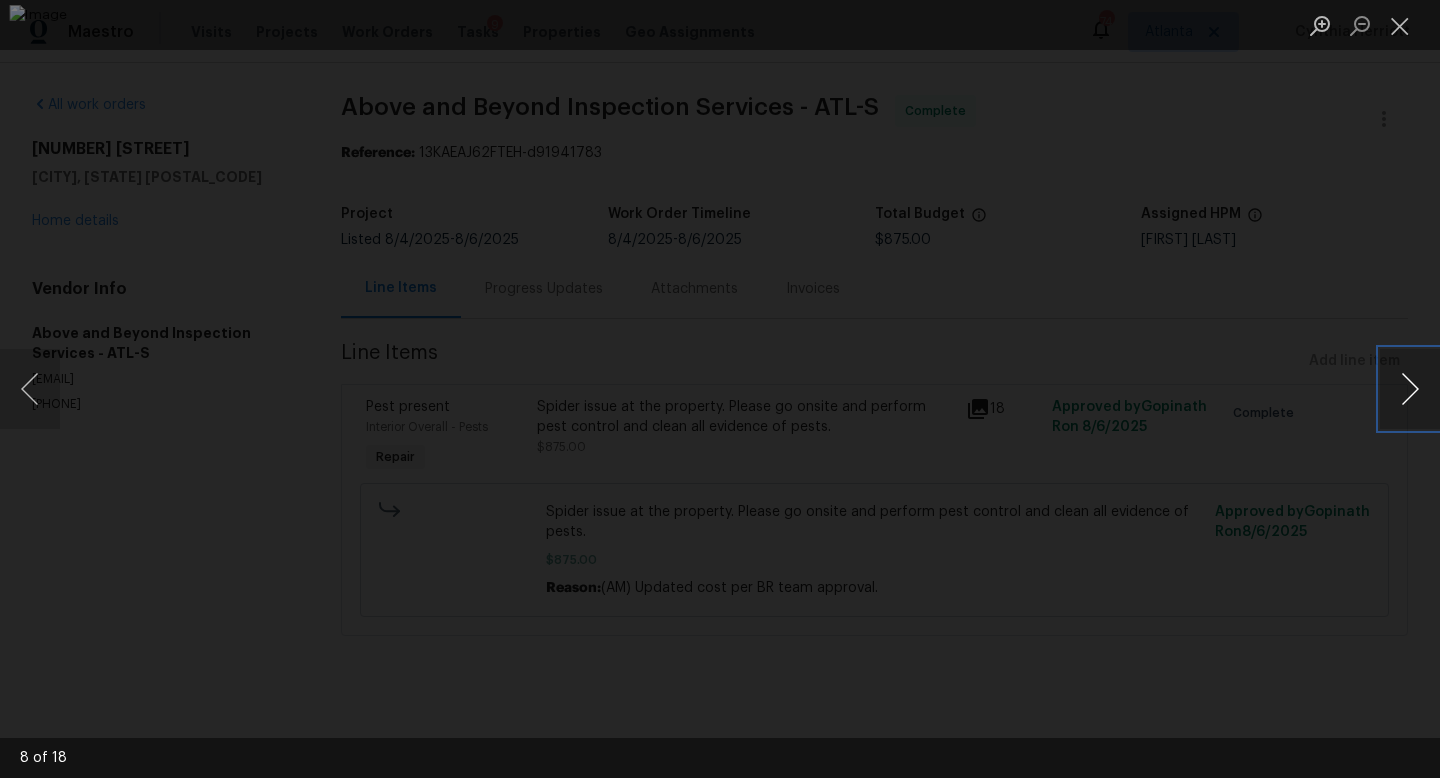 click at bounding box center (1410, 389) 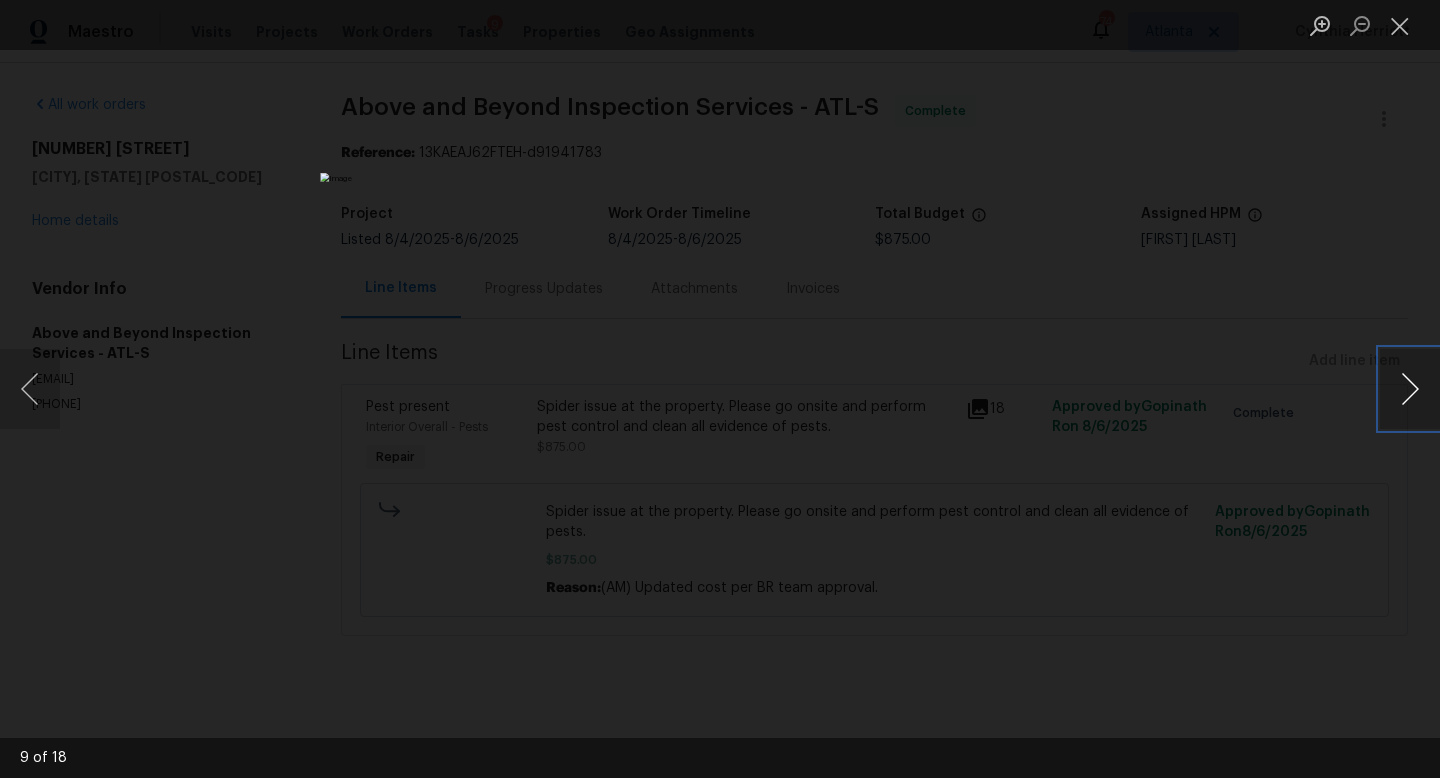 click at bounding box center [1410, 389] 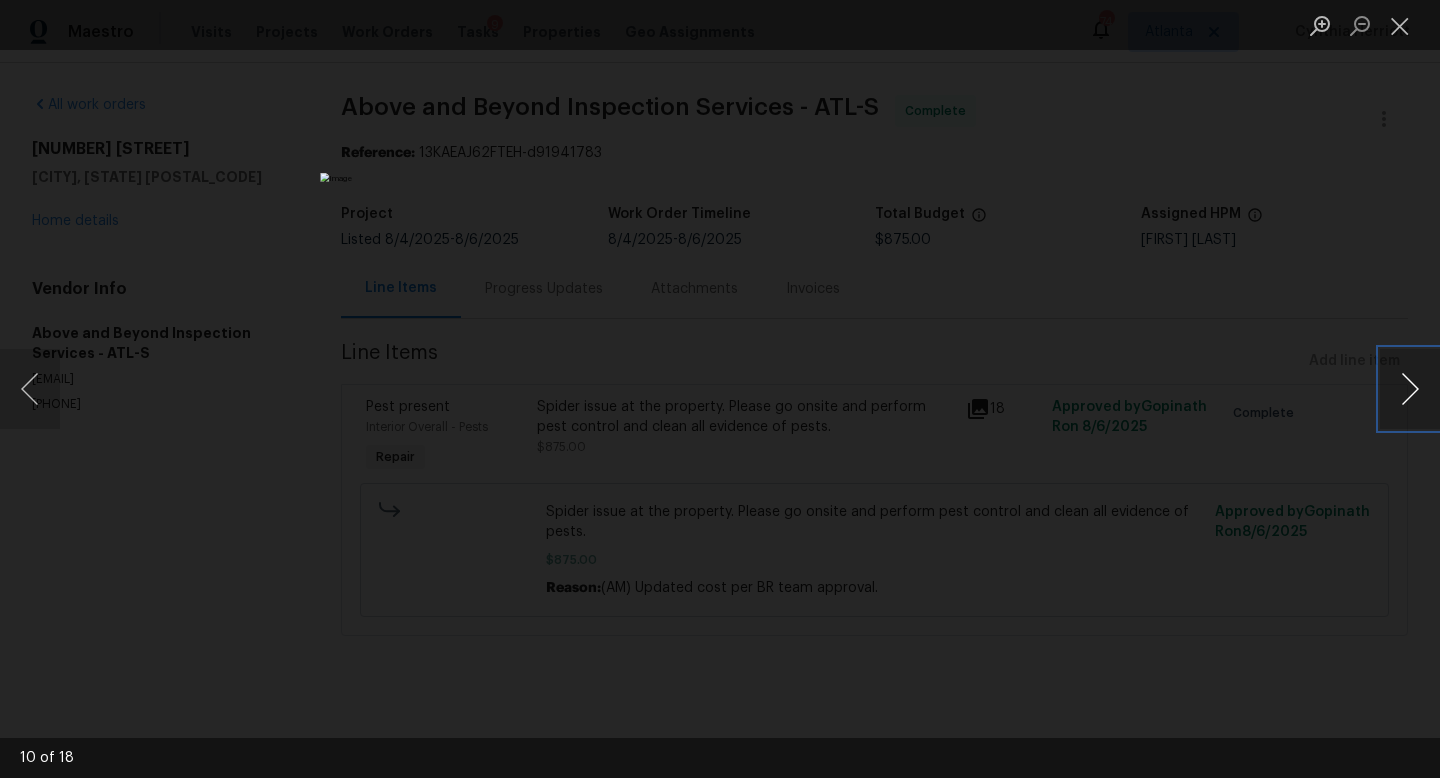 click at bounding box center [1410, 389] 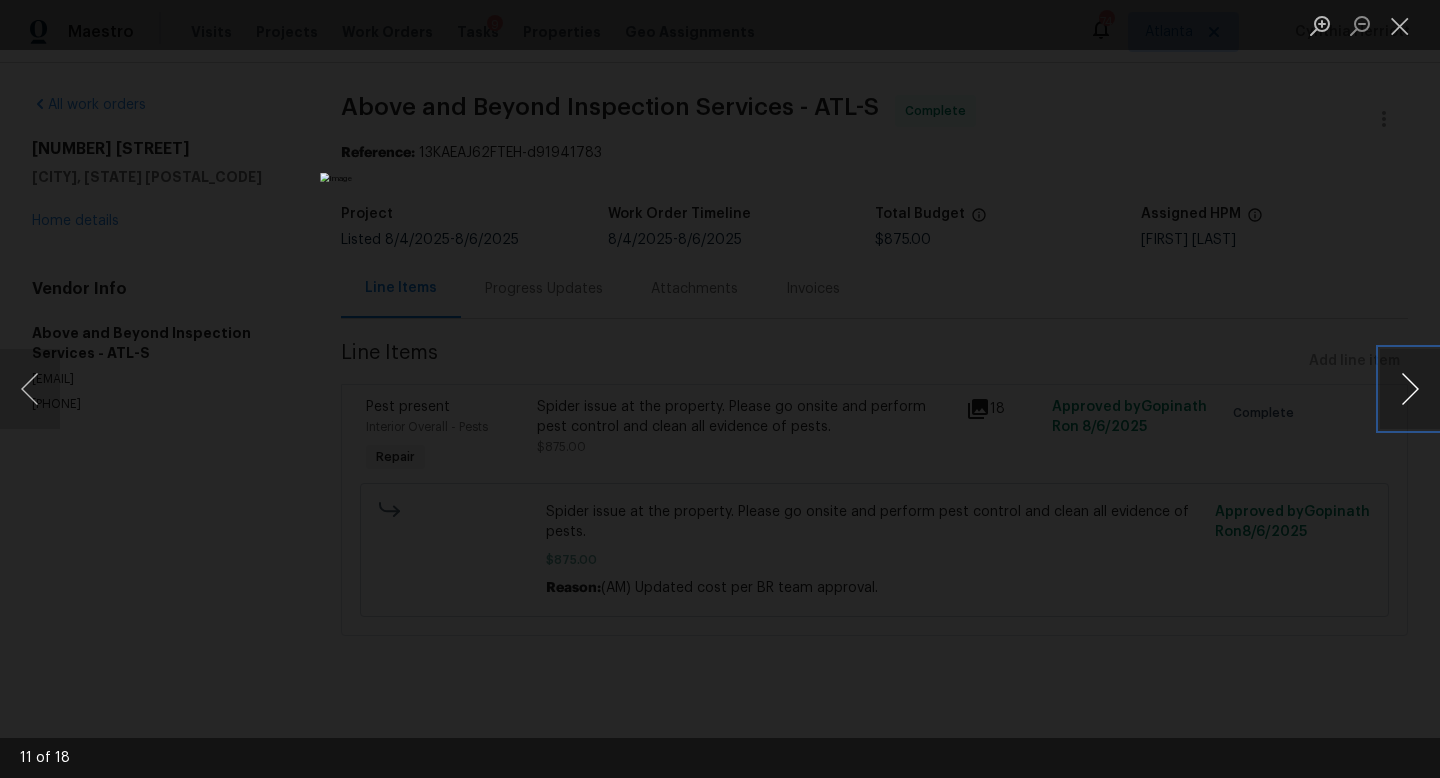 click at bounding box center (1410, 389) 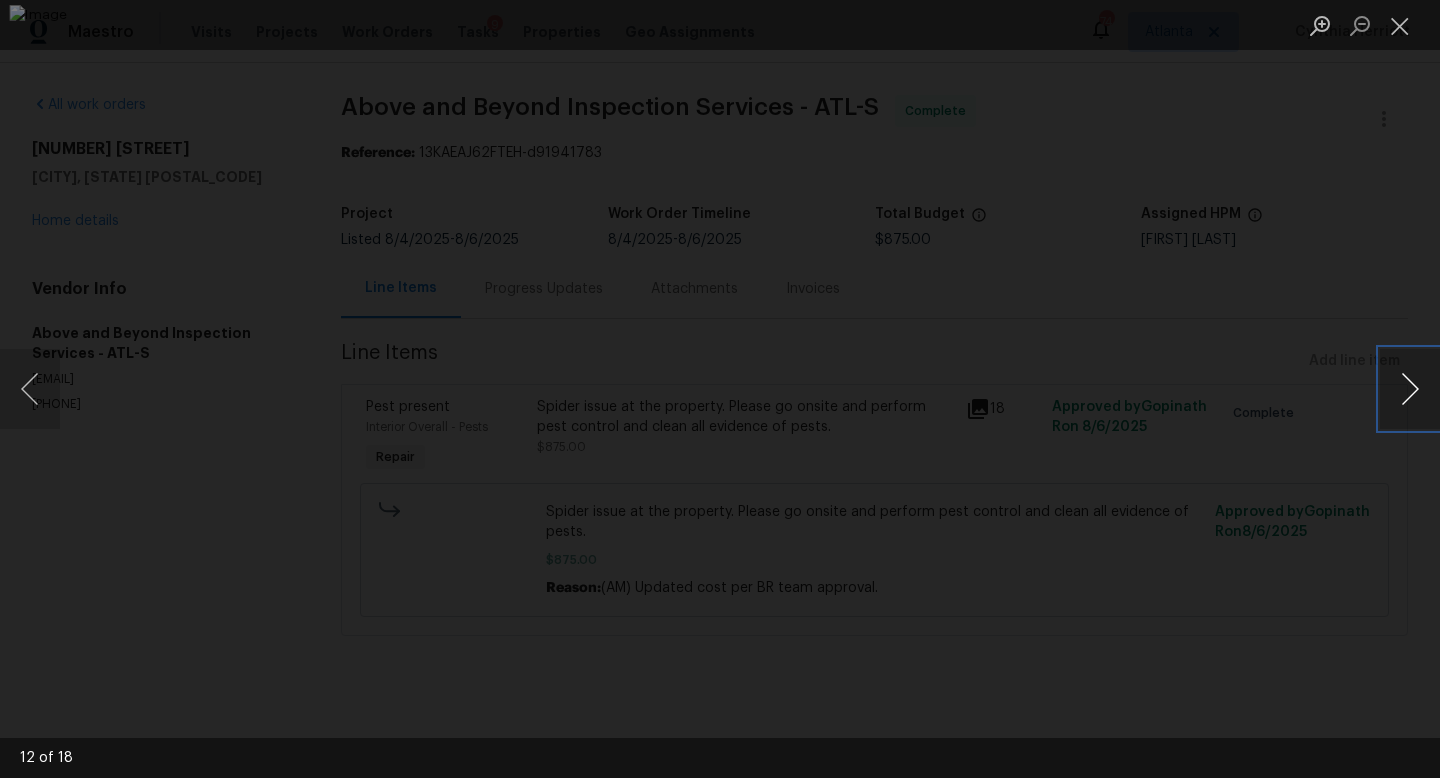 click at bounding box center [1410, 389] 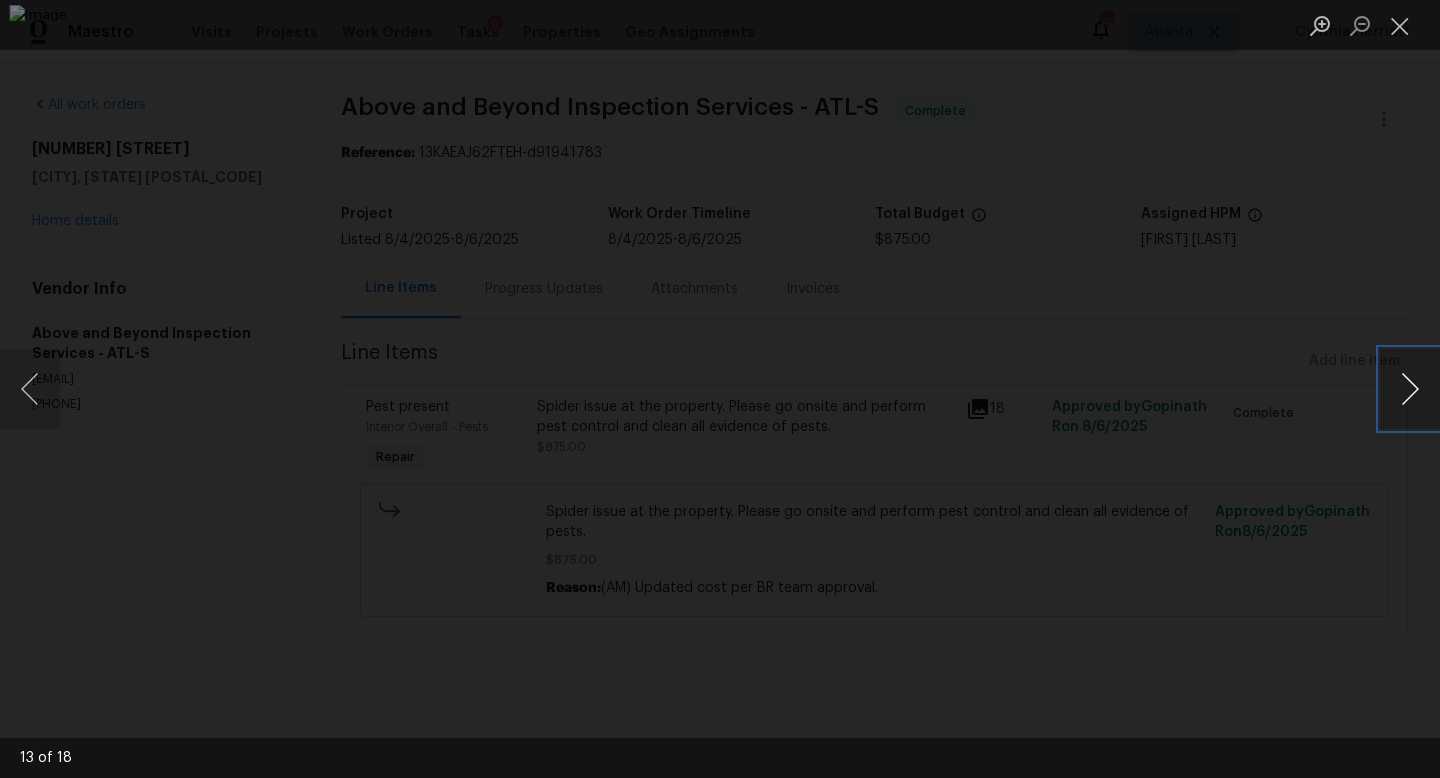 click at bounding box center (1410, 389) 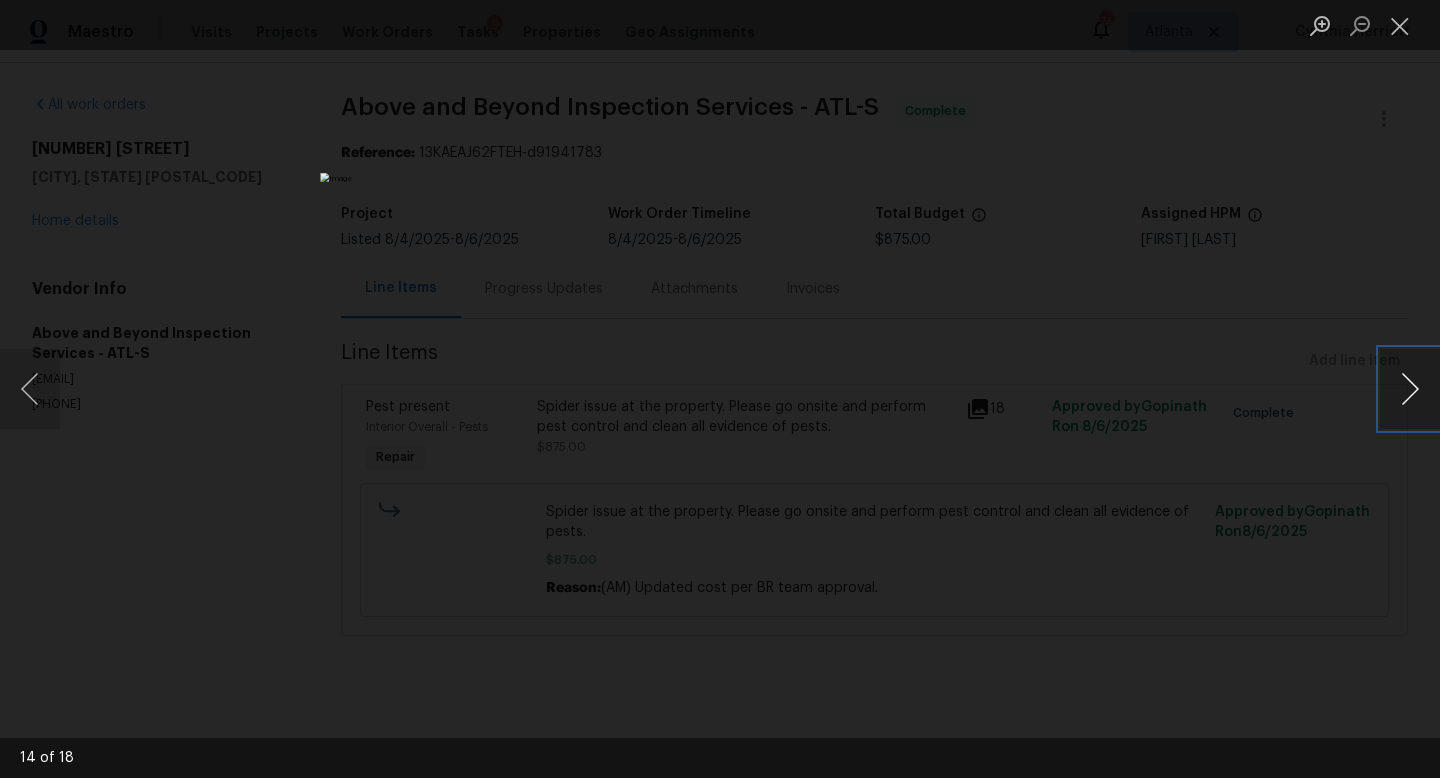 click at bounding box center [1410, 389] 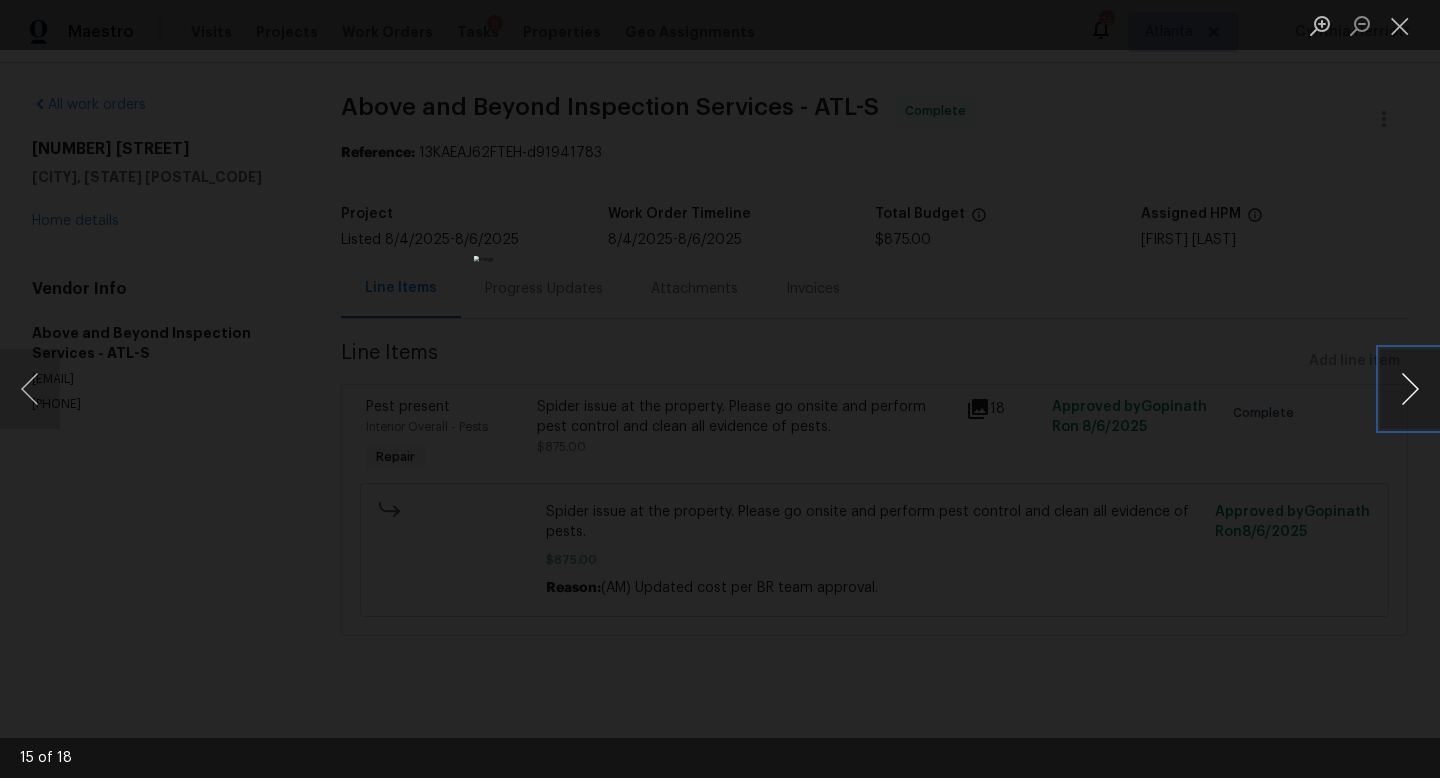 click at bounding box center (1410, 389) 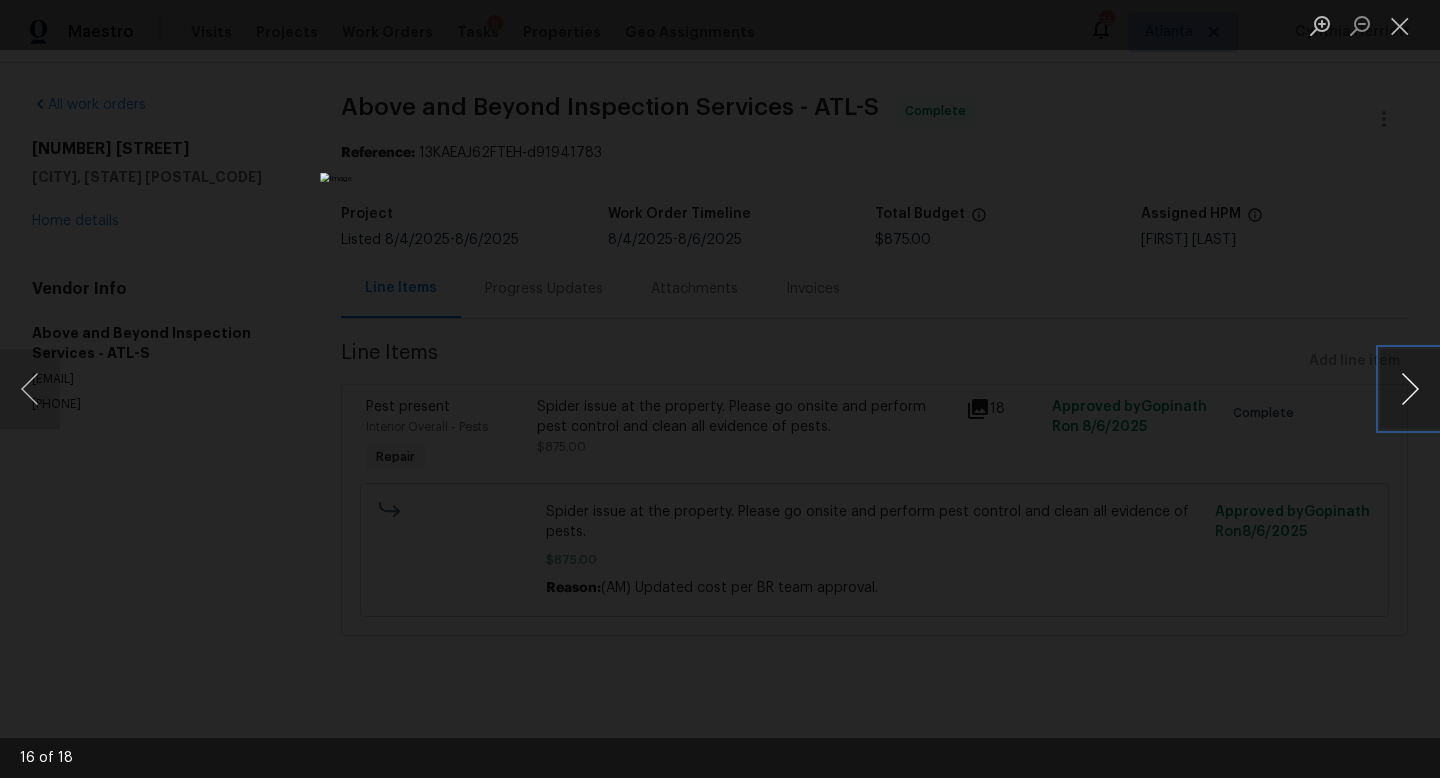 click at bounding box center (1410, 389) 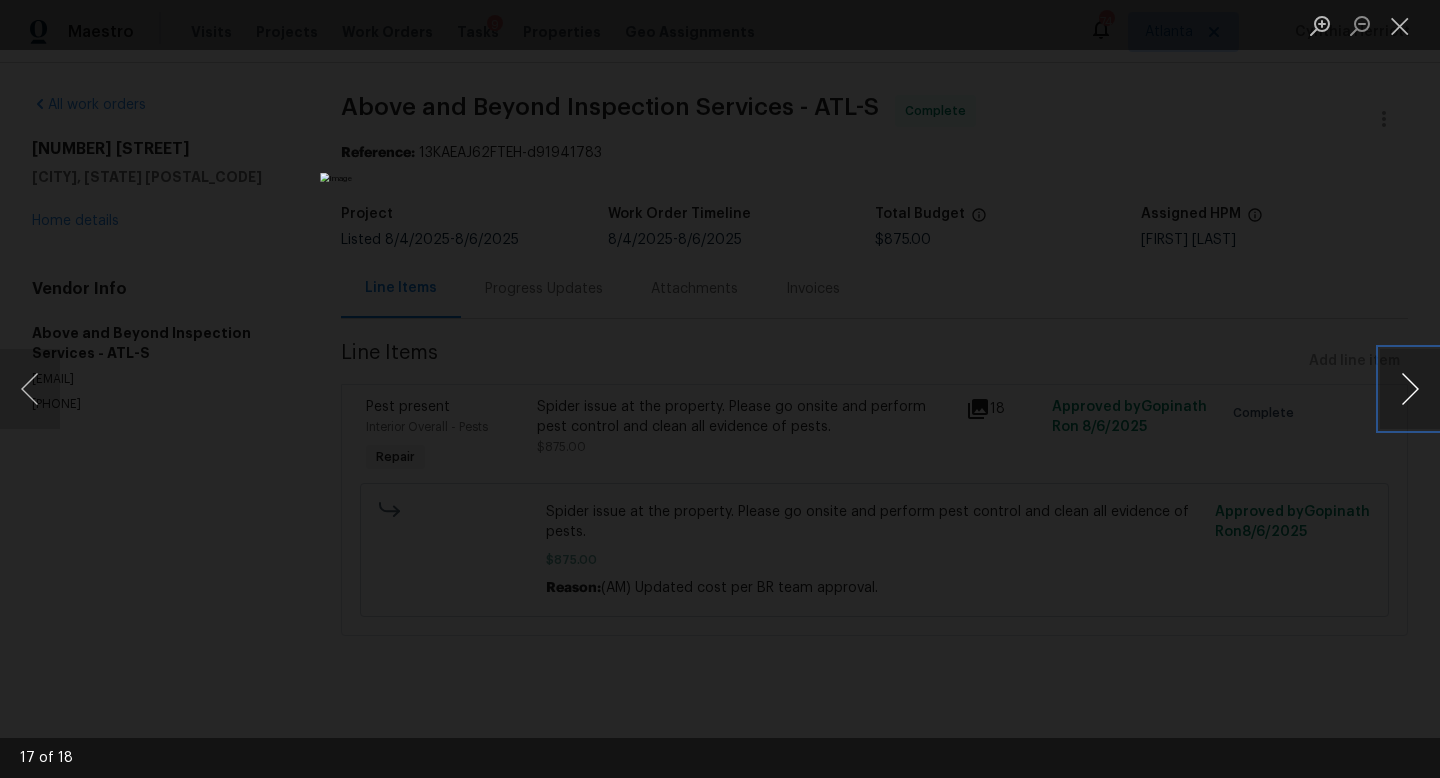 click at bounding box center [1410, 389] 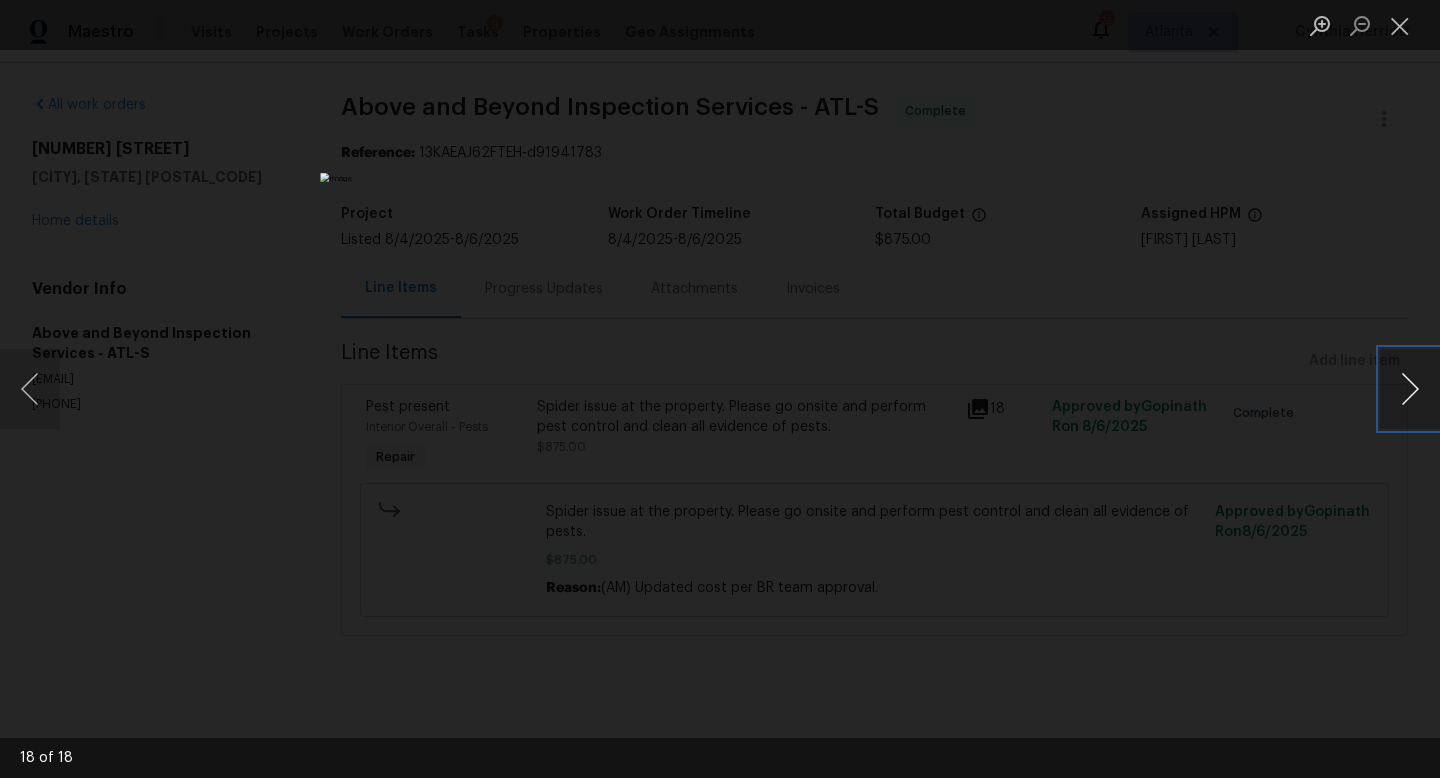click at bounding box center (1410, 389) 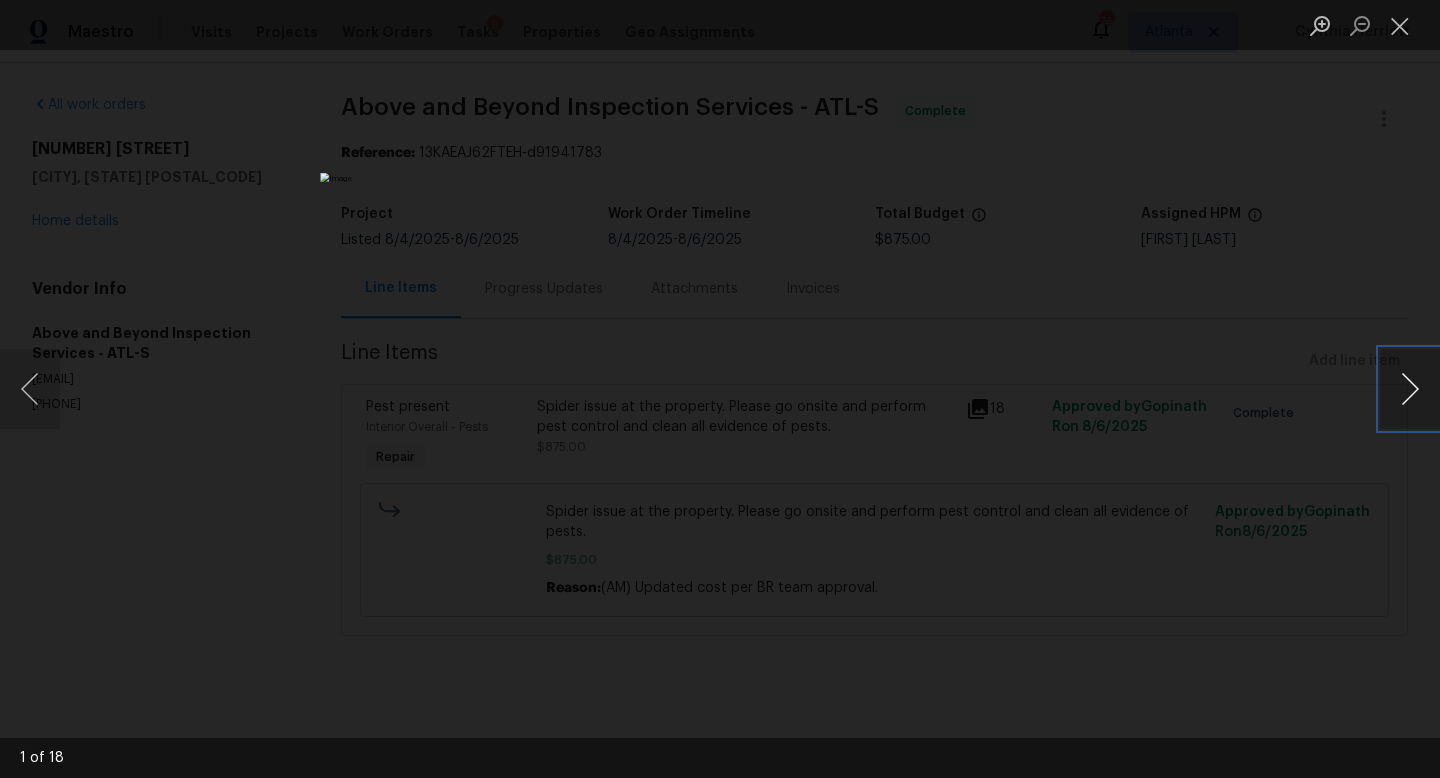 click at bounding box center [1410, 389] 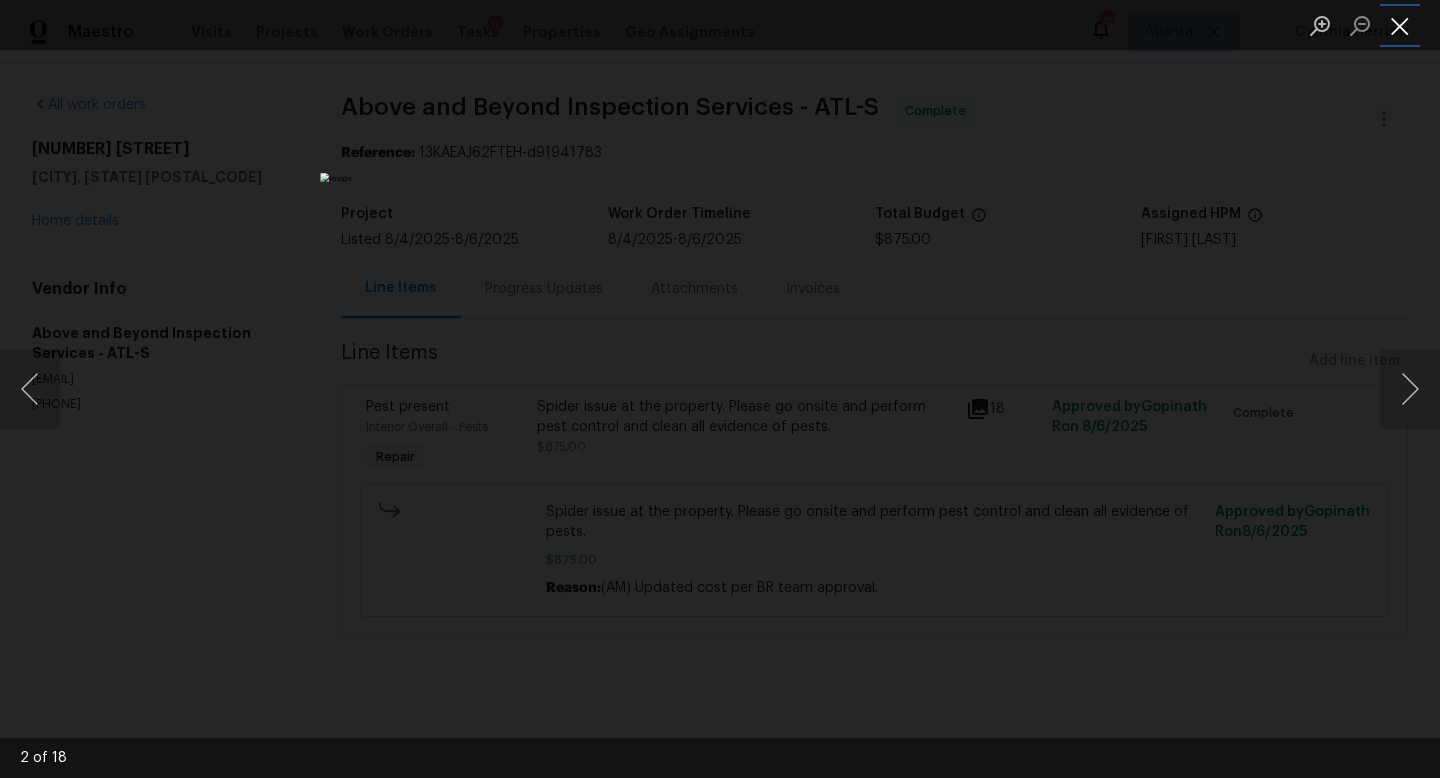 click at bounding box center (1400, 25) 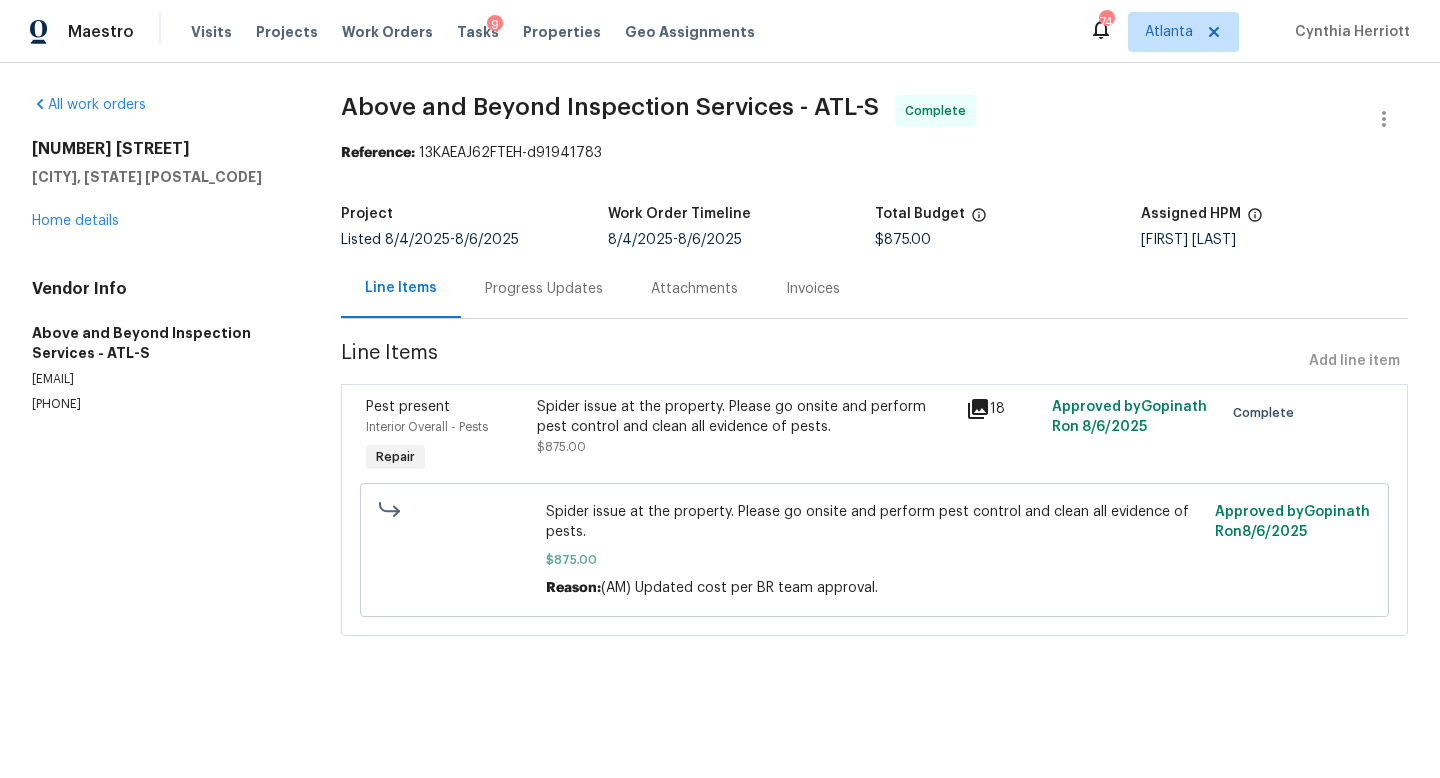 click on "Progress Updates" at bounding box center (544, 288) 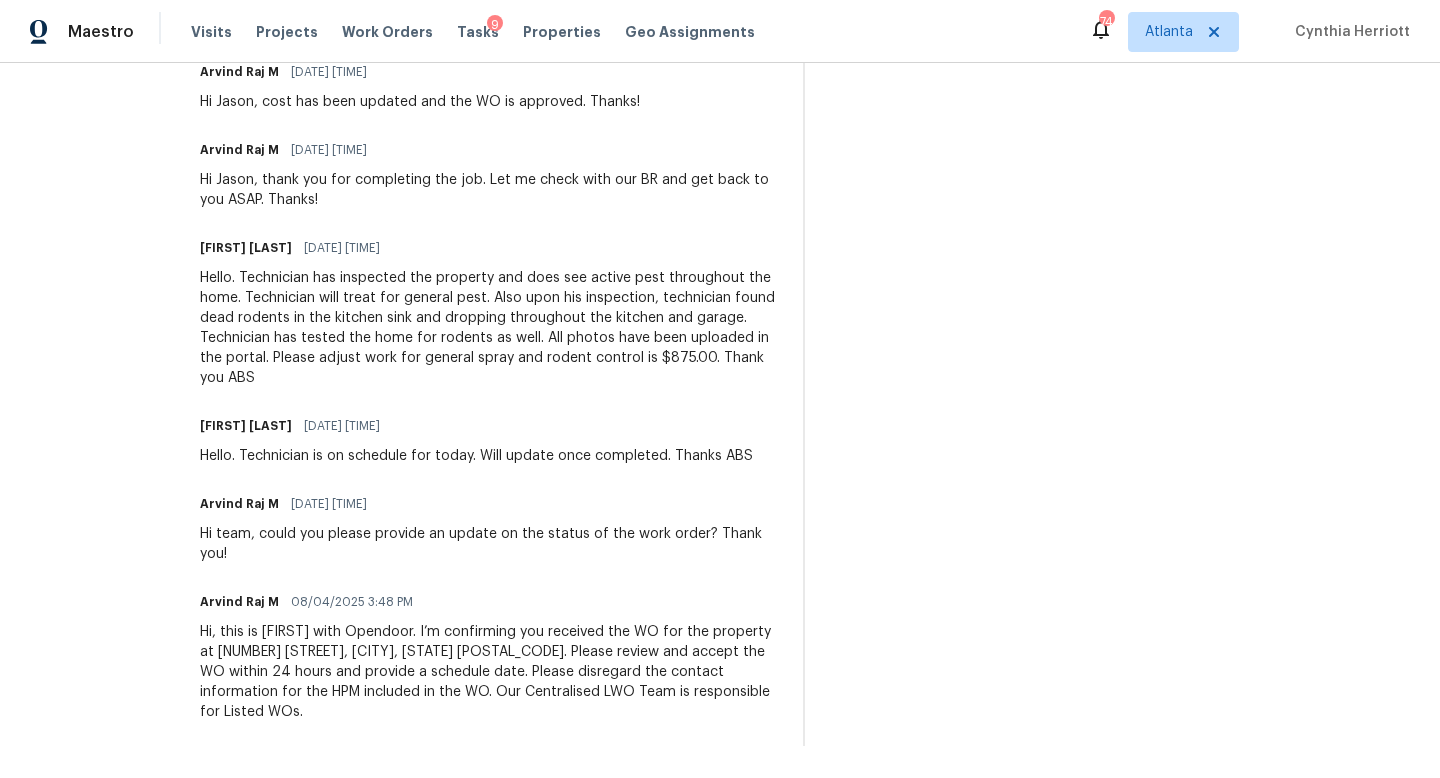 scroll, scrollTop: 0, scrollLeft: 0, axis: both 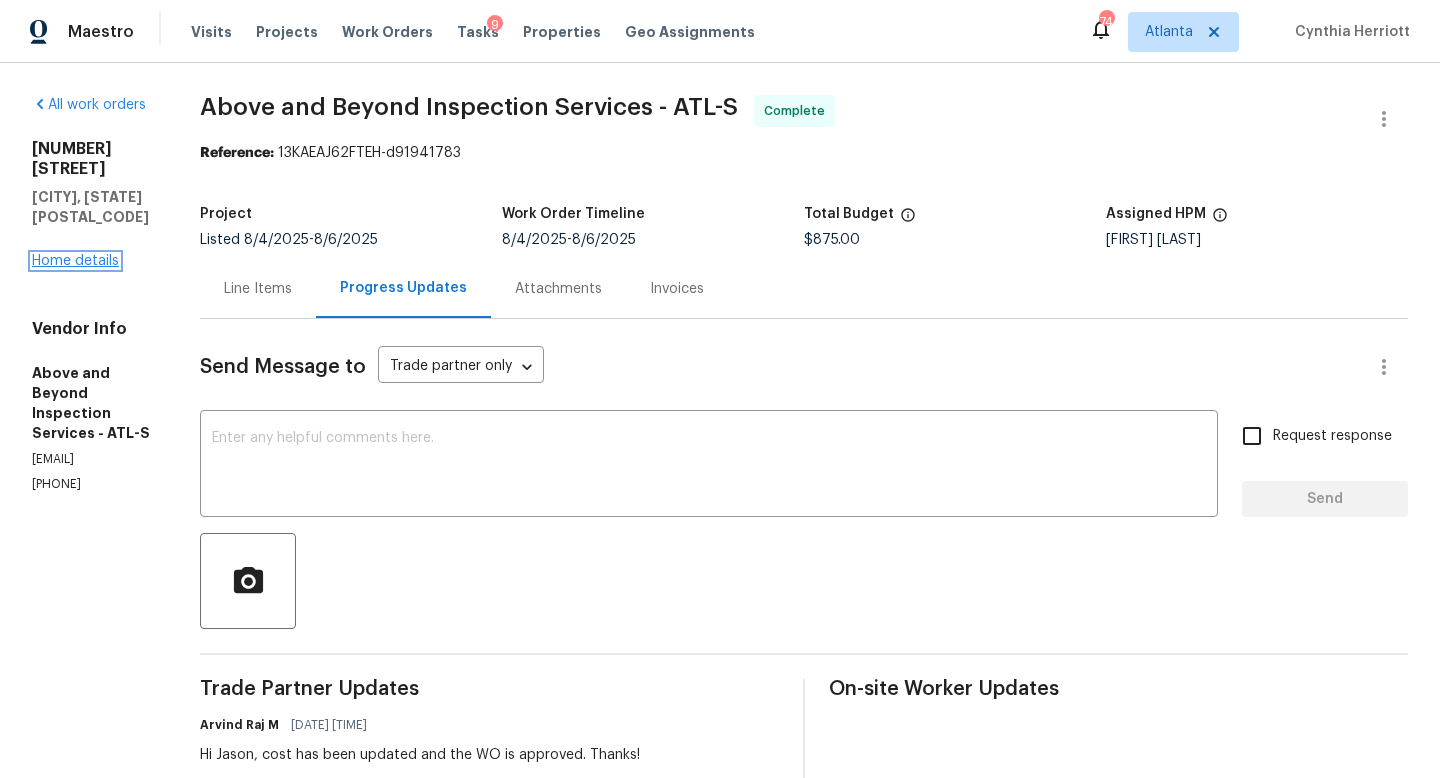 click on "Home details" at bounding box center (75, 261) 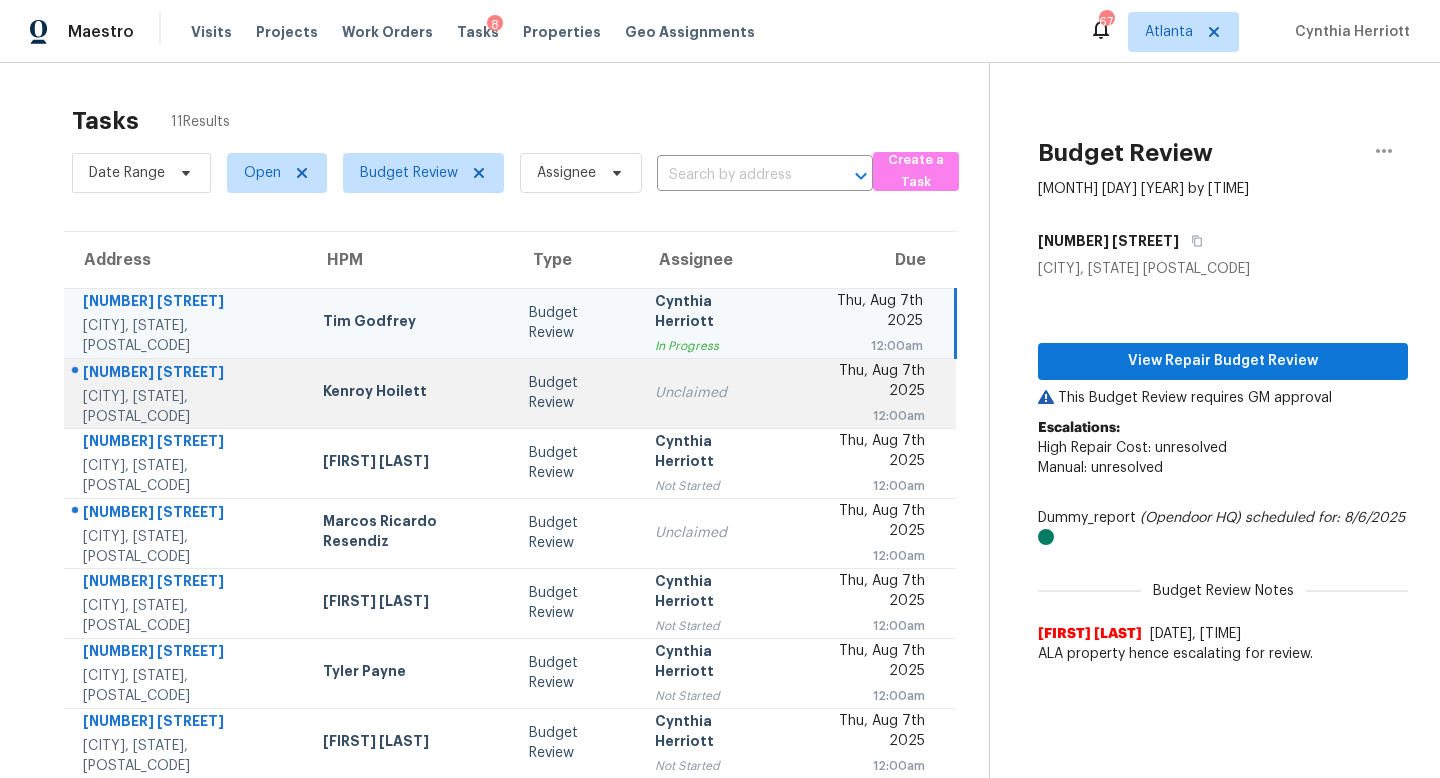 scroll, scrollTop: 0, scrollLeft: 0, axis: both 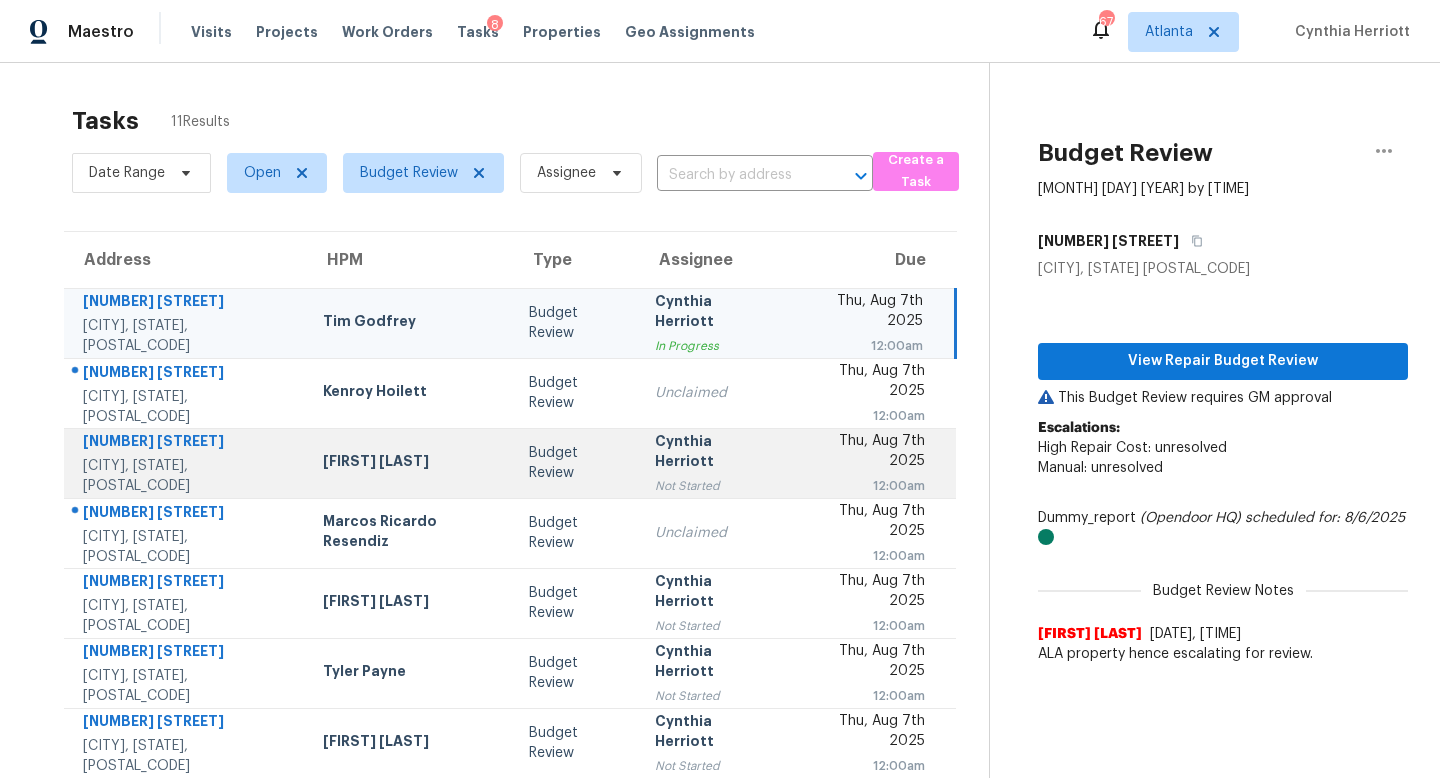 click on "[FIRST] [LAST]" at bounding box center (410, 463) 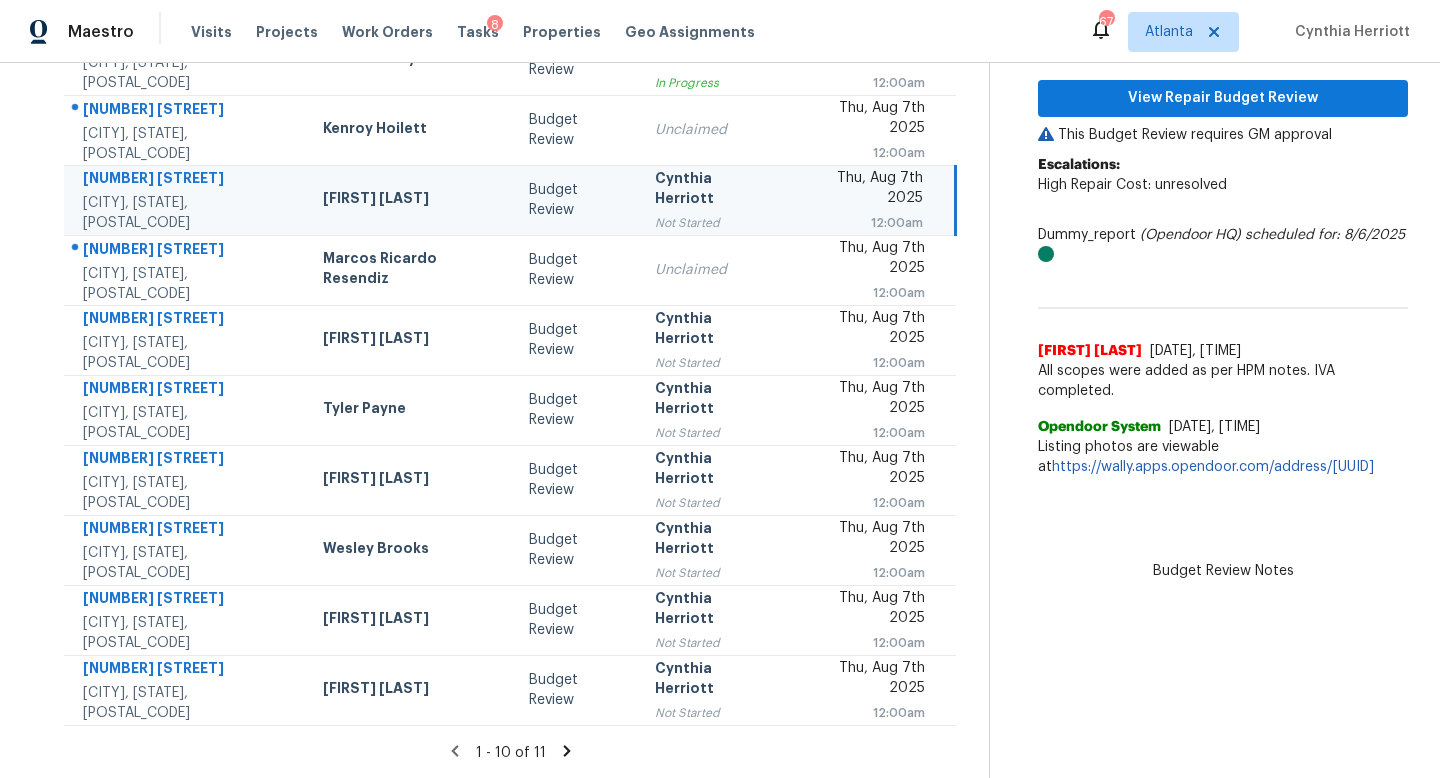 scroll, scrollTop: 0, scrollLeft: 0, axis: both 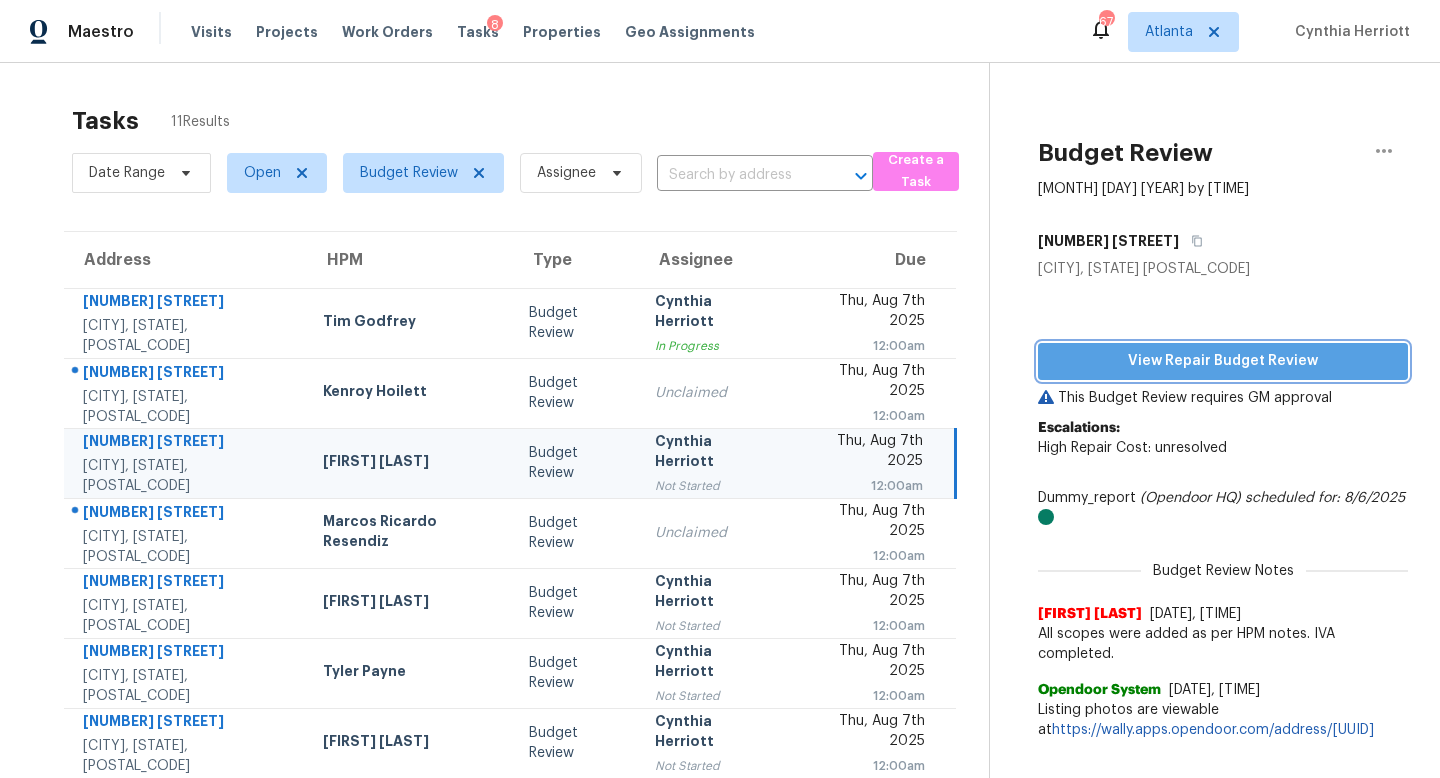 click on "View Repair Budget Review" at bounding box center (1223, 361) 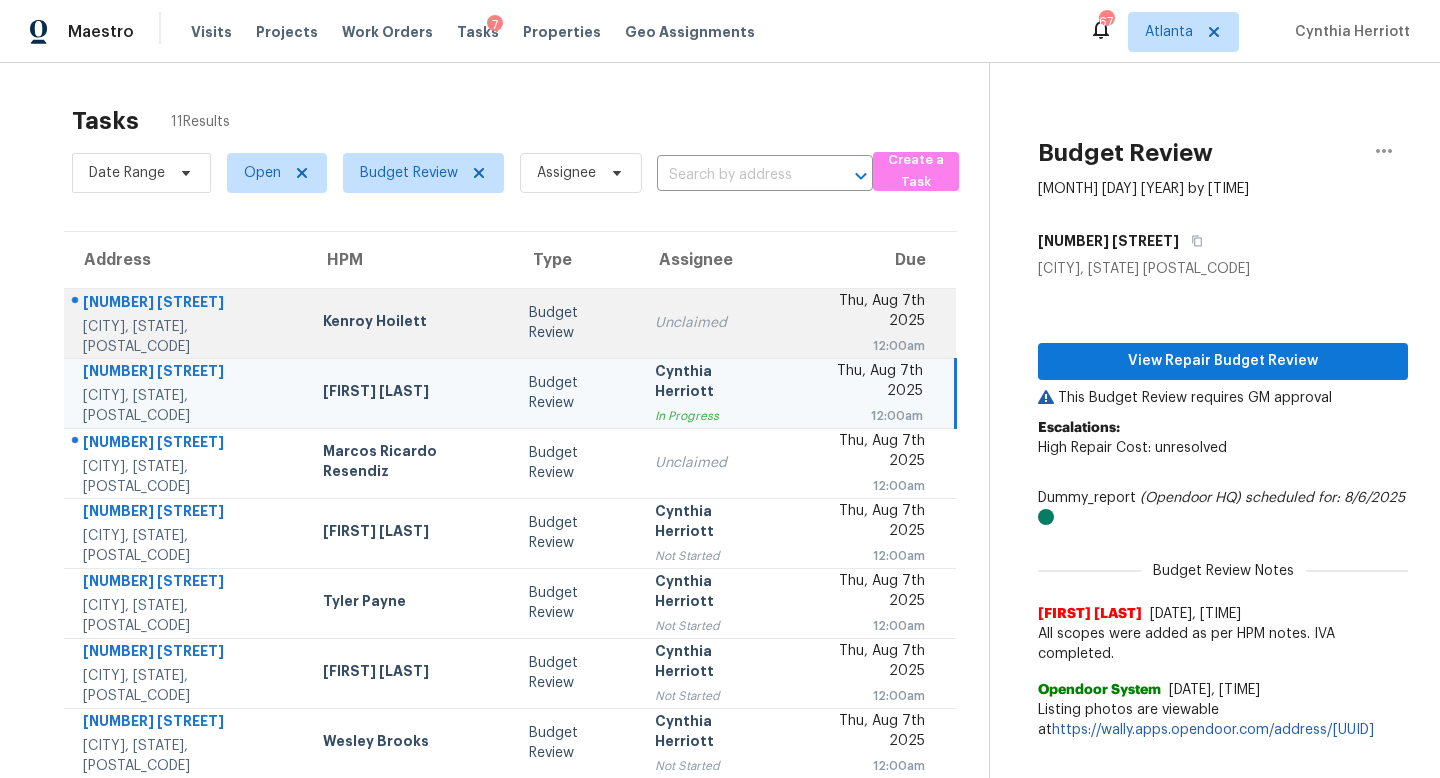 click on "Budget Review" at bounding box center [576, 323] 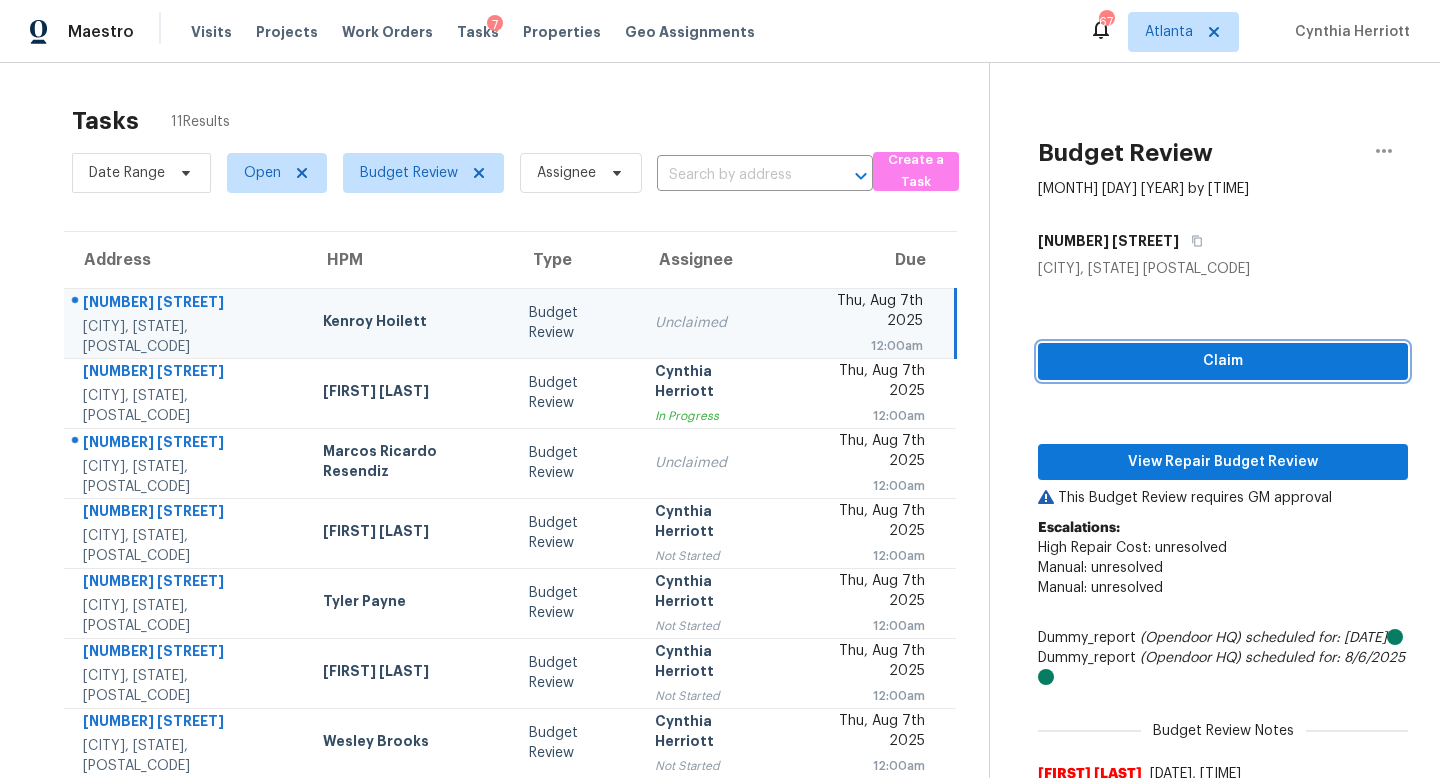 click on "Claim" at bounding box center (1223, 361) 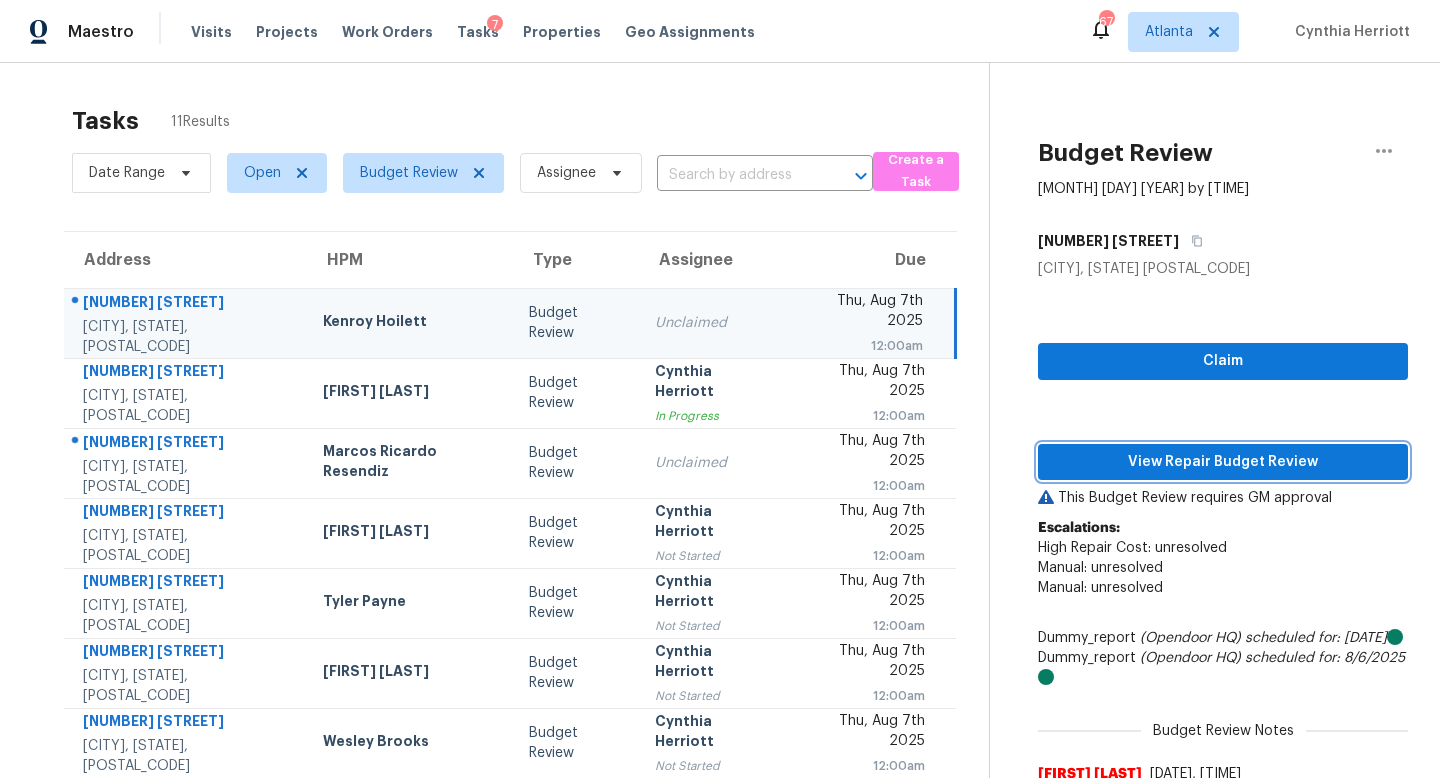 click on "View Repair Budget Review" at bounding box center [1223, 462] 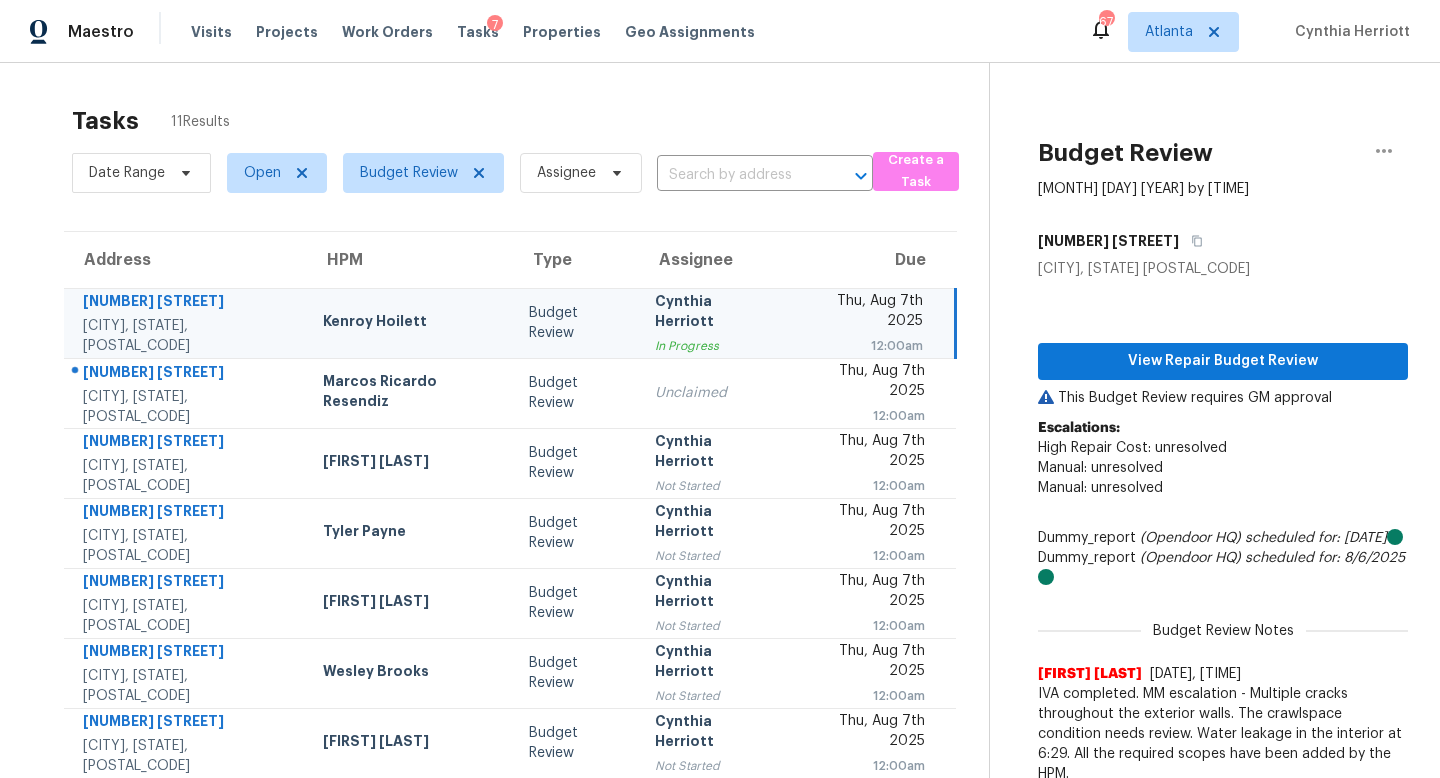 scroll, scrollTop: 193, scrollLeft: 0, axis: vertical 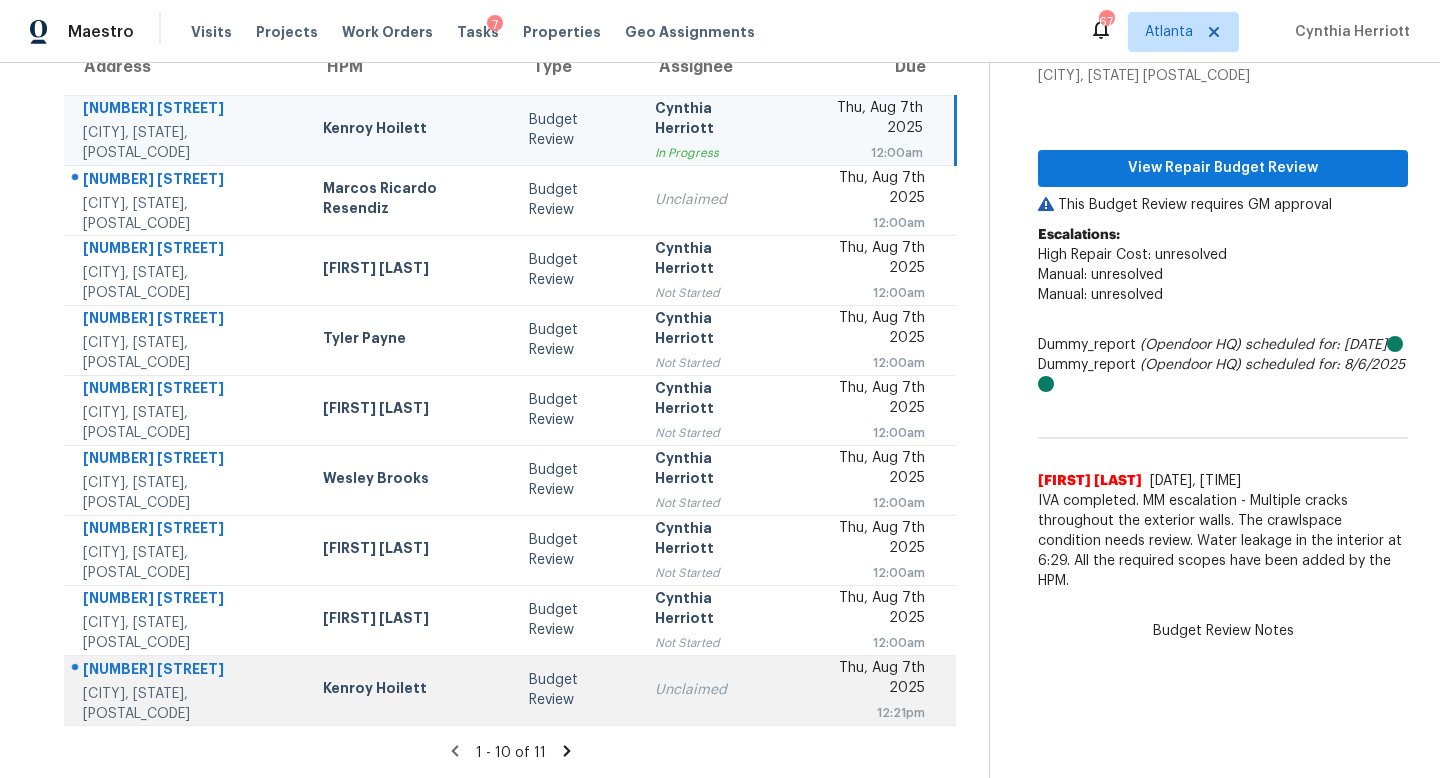 click on "Budget Review" at bounding box center [576, 690] 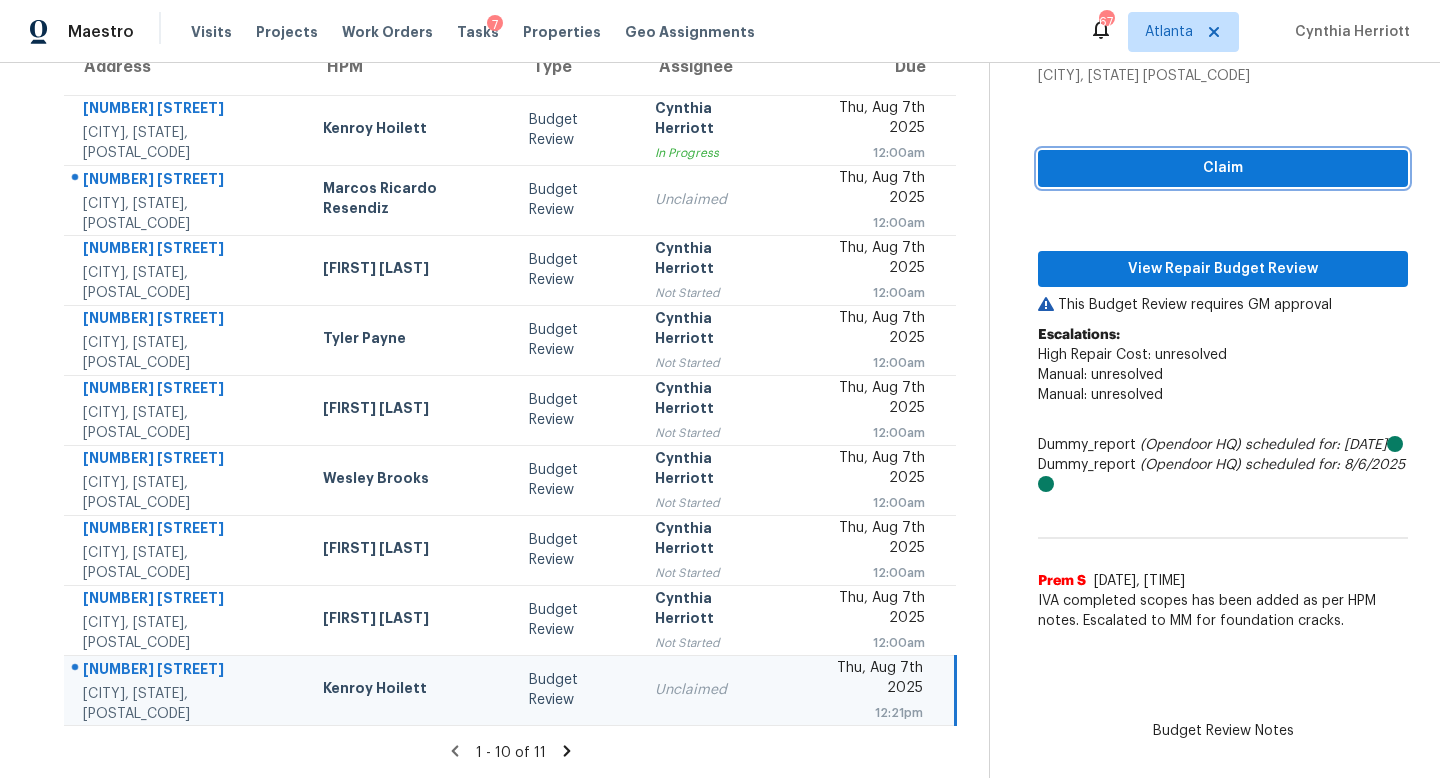 click on "Claim" at bounding box center [1223, 168] 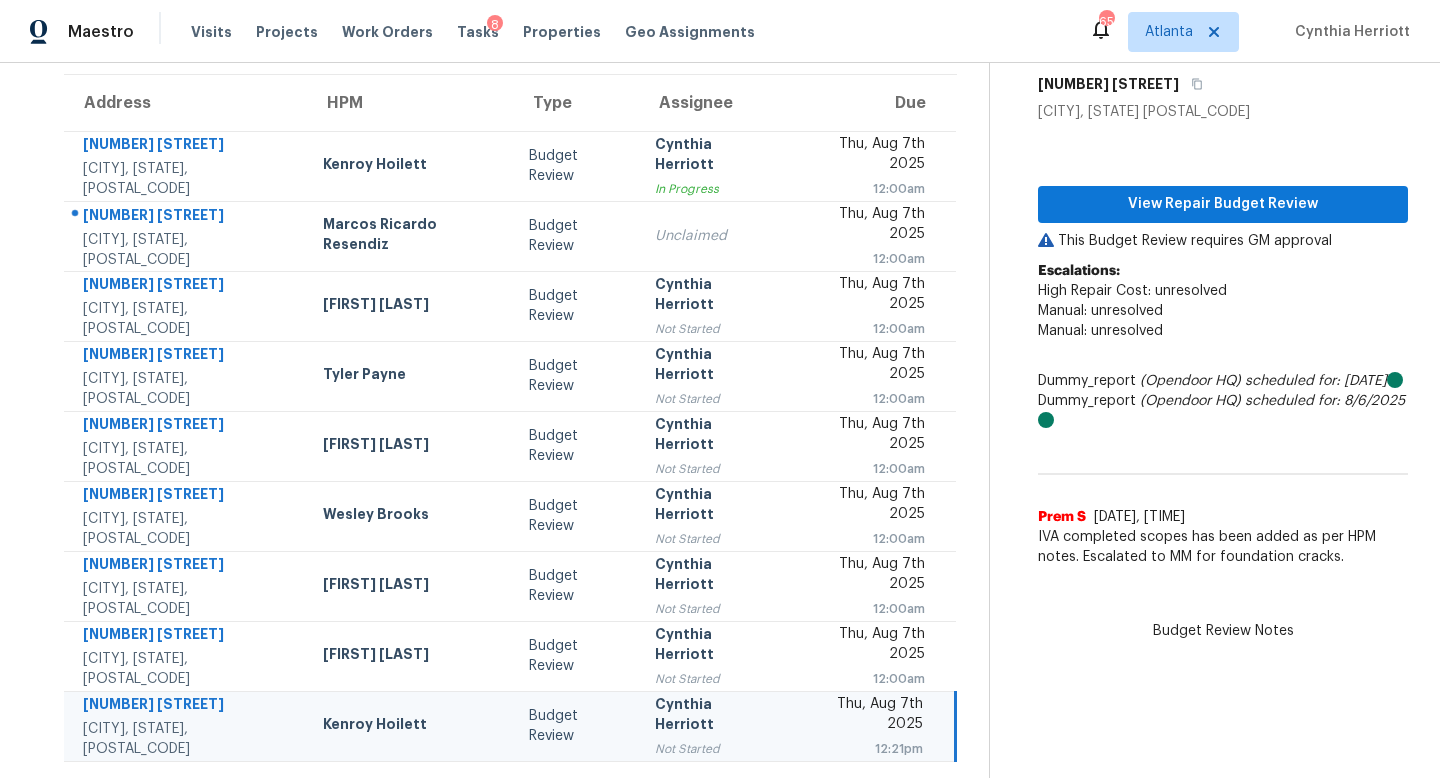 scroll, scrollTop: 156, scrollLeft: 0, axis: vertical 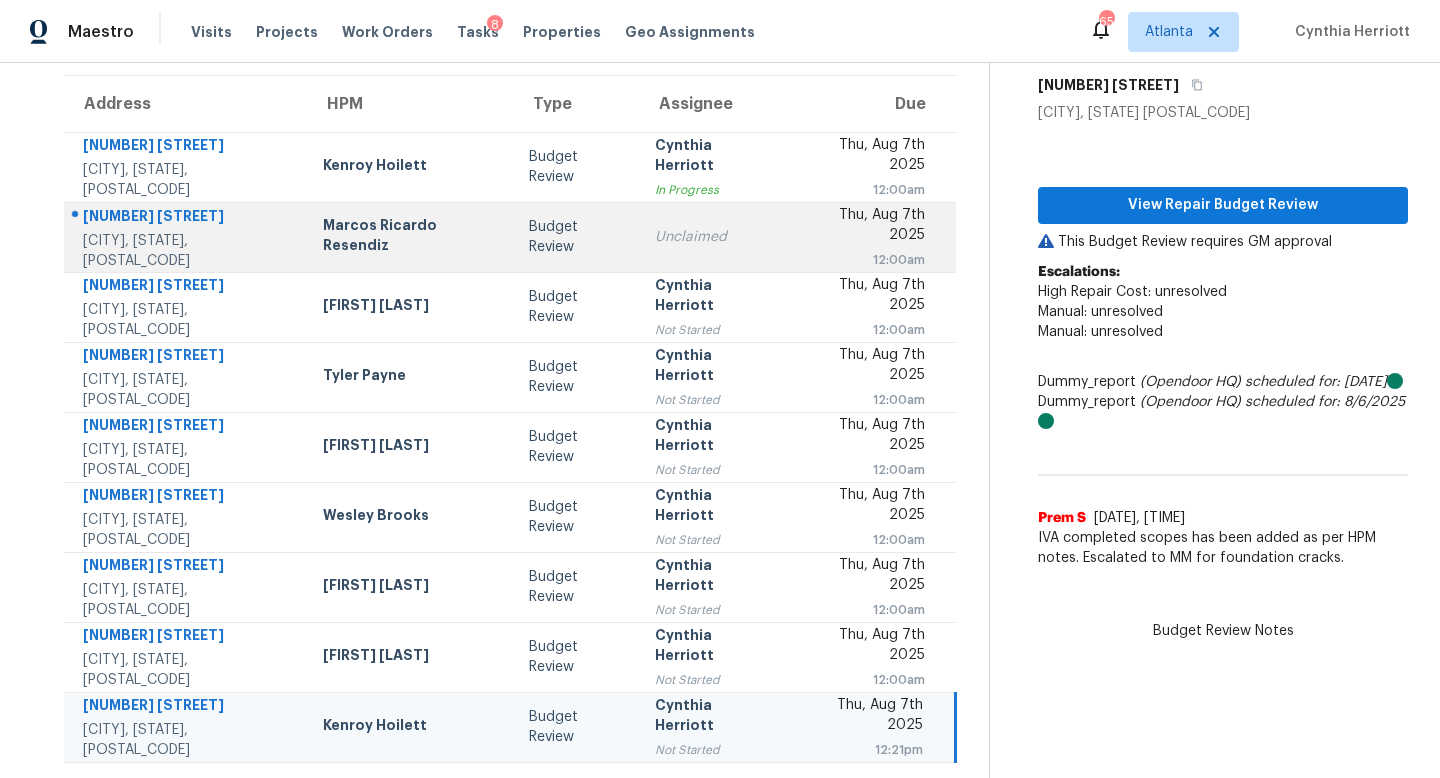 click on "Budget Review" at bounding box center [576, 237] 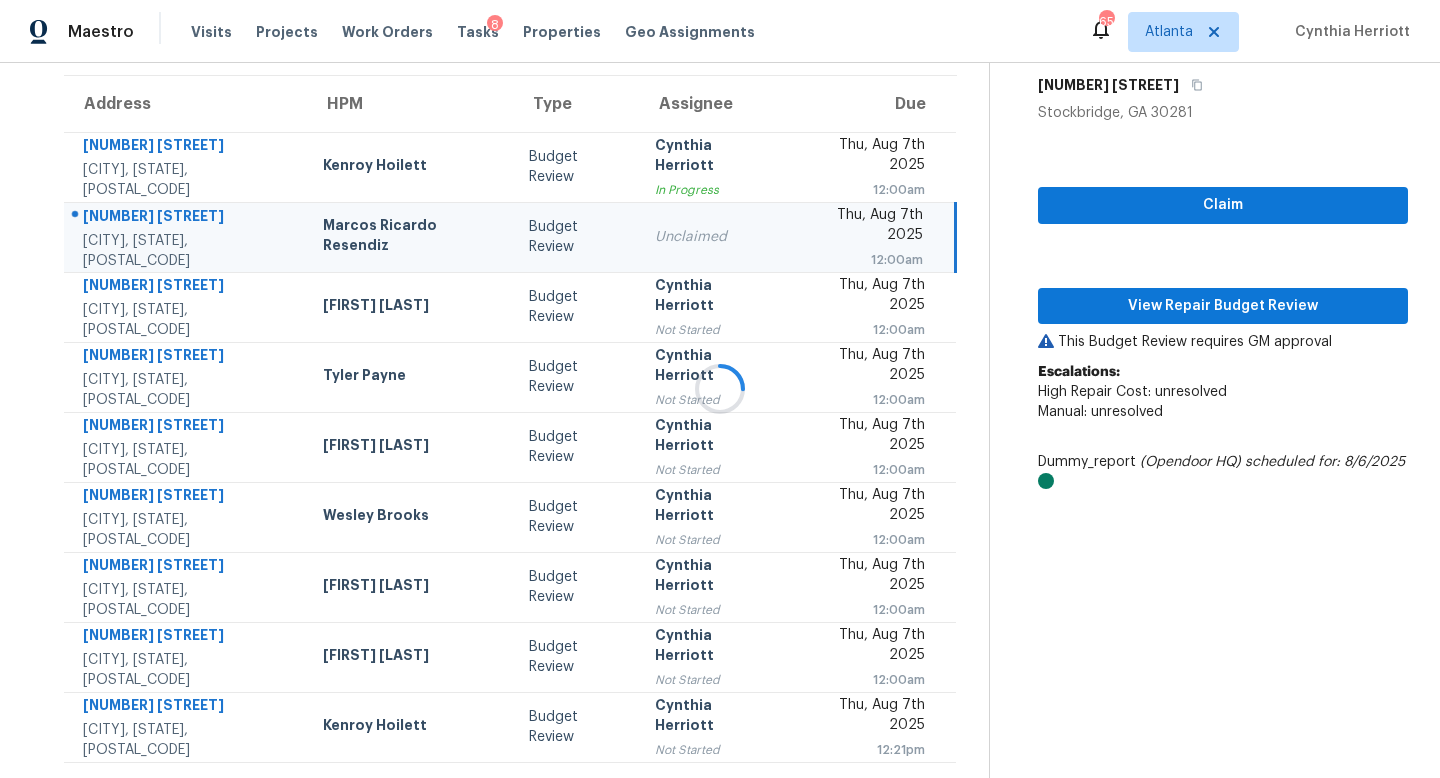 scroll, scrollTop: 193, scrollLeft: 0, axis: vertical 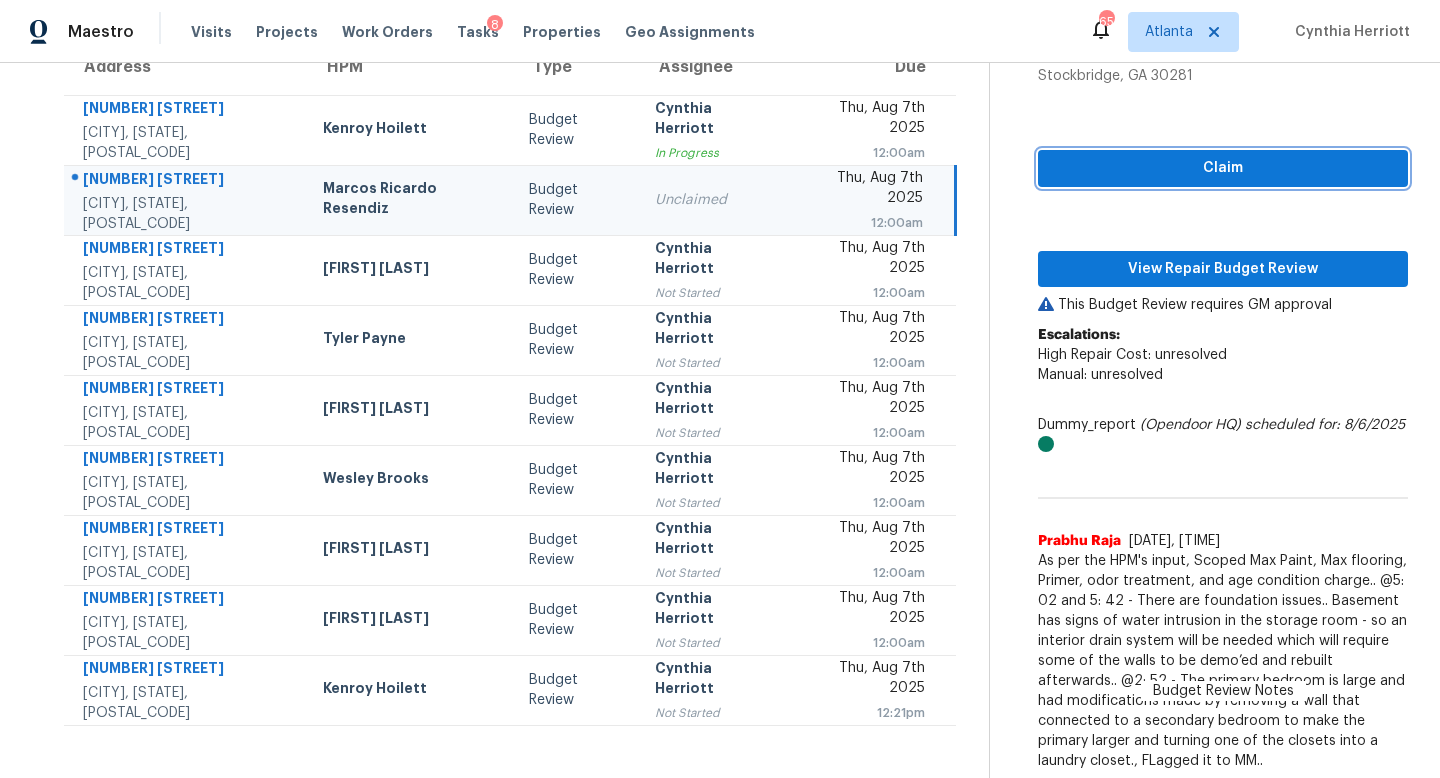 click on "Claim" at bounding box center (1223, 168) 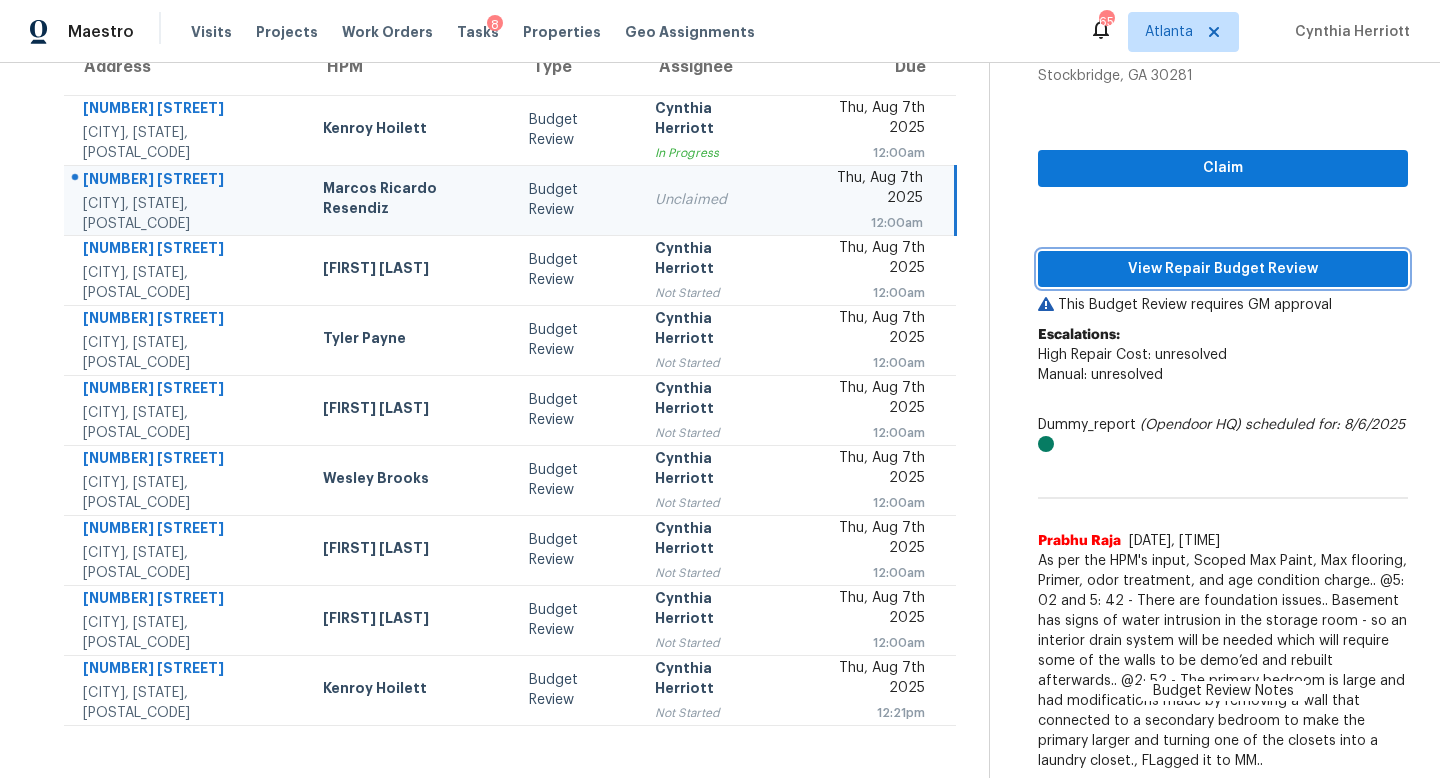 click on "View Repair Budget Review" at bounding box center [1223, 269] 